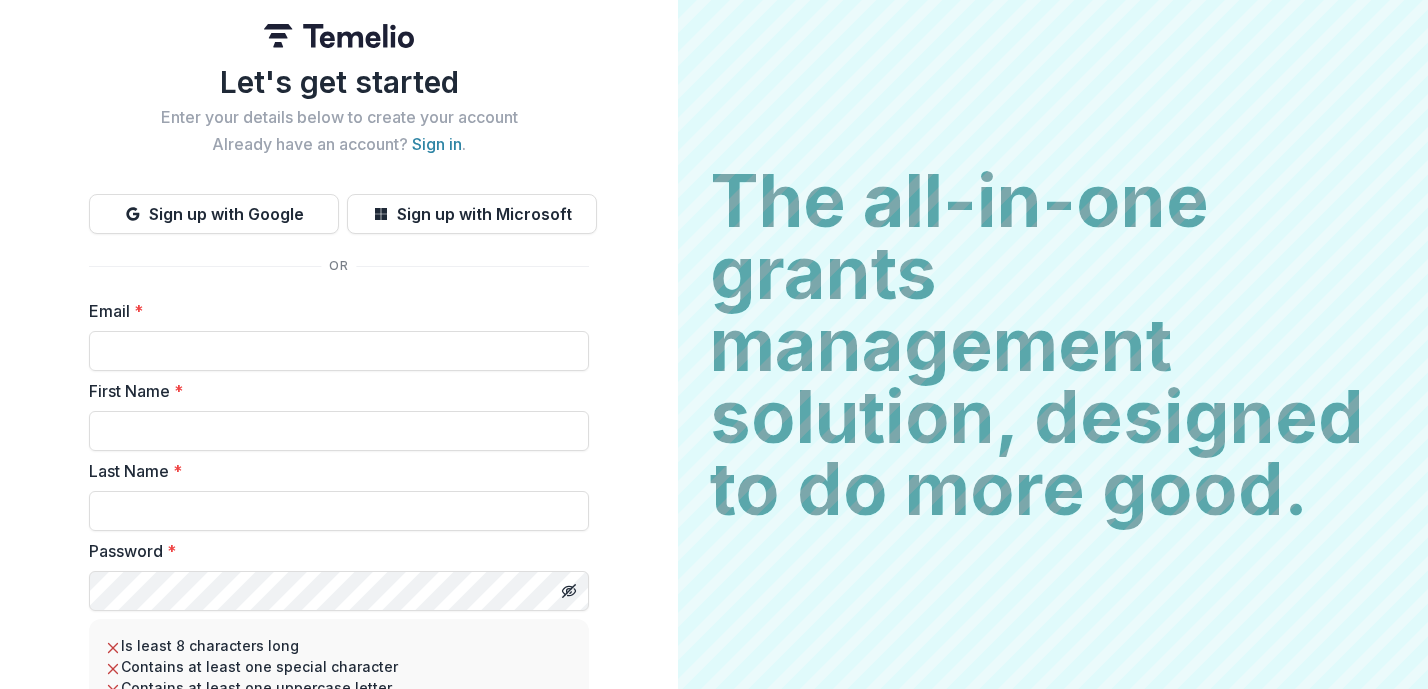 scroll, scrollTop: 0, scrollLeft: 0, axis: both 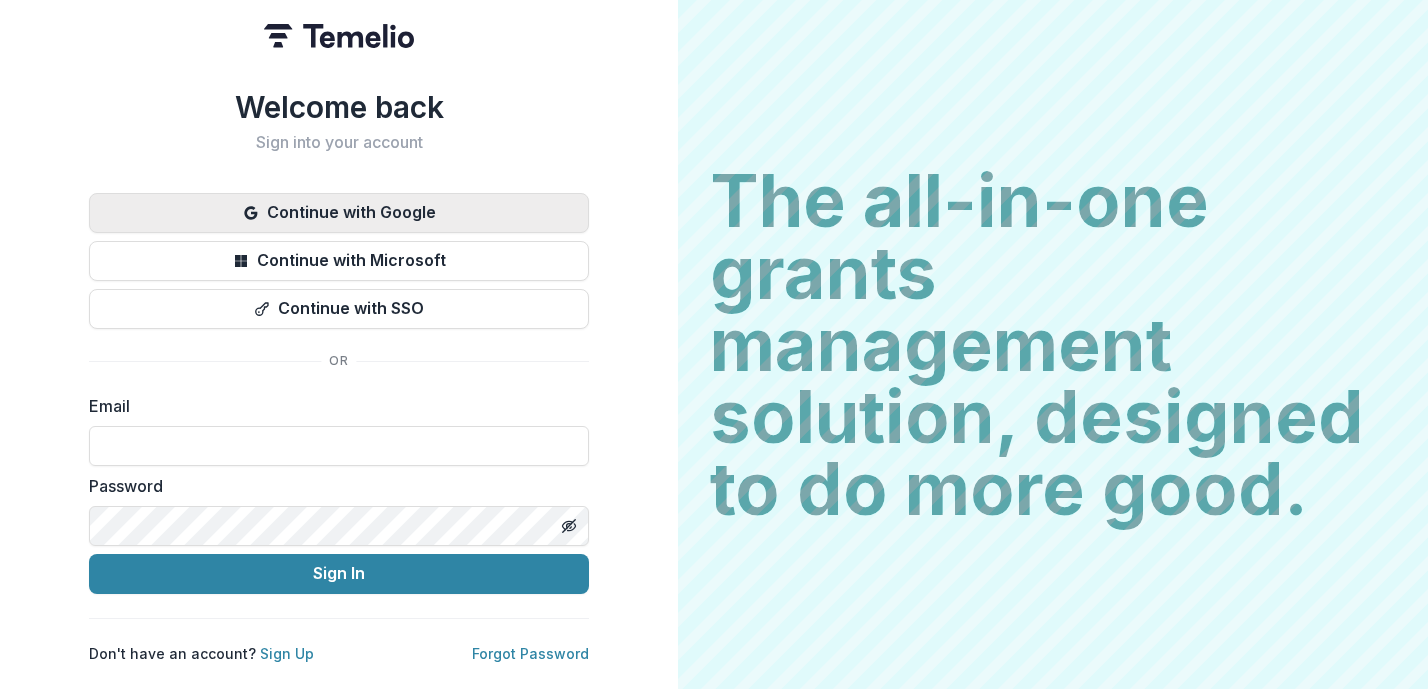 click on "Continue with Google" at bounding box center (339, 213) 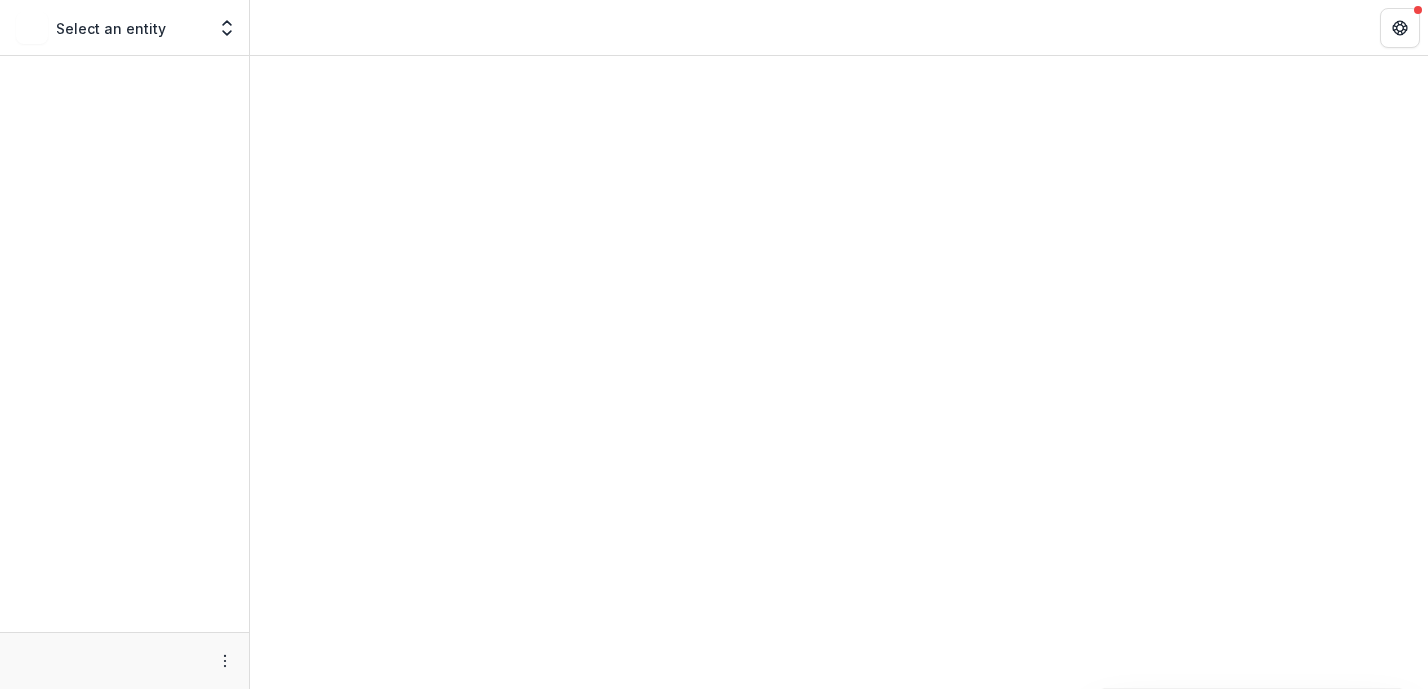 scroll, scrollTop: 0, scrollLeft: 0, axis: both 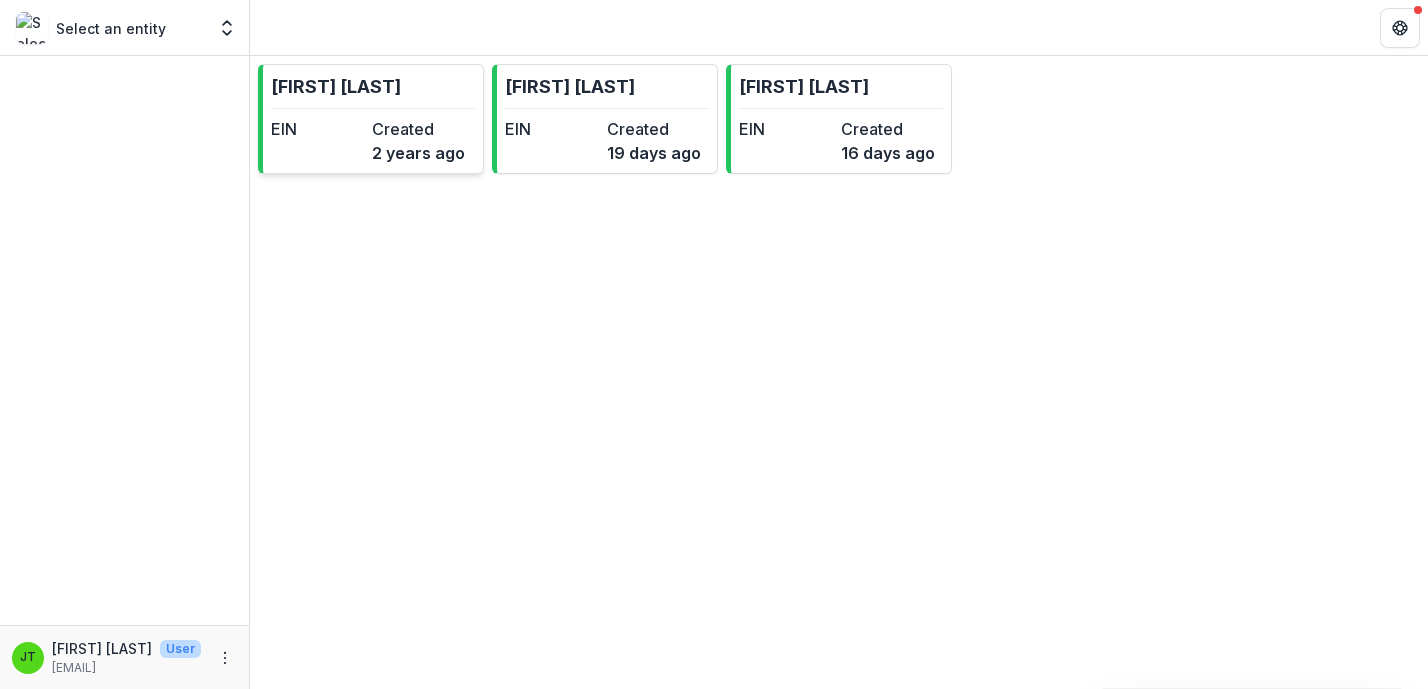 click on "Created" at bounding box center (418, 129) 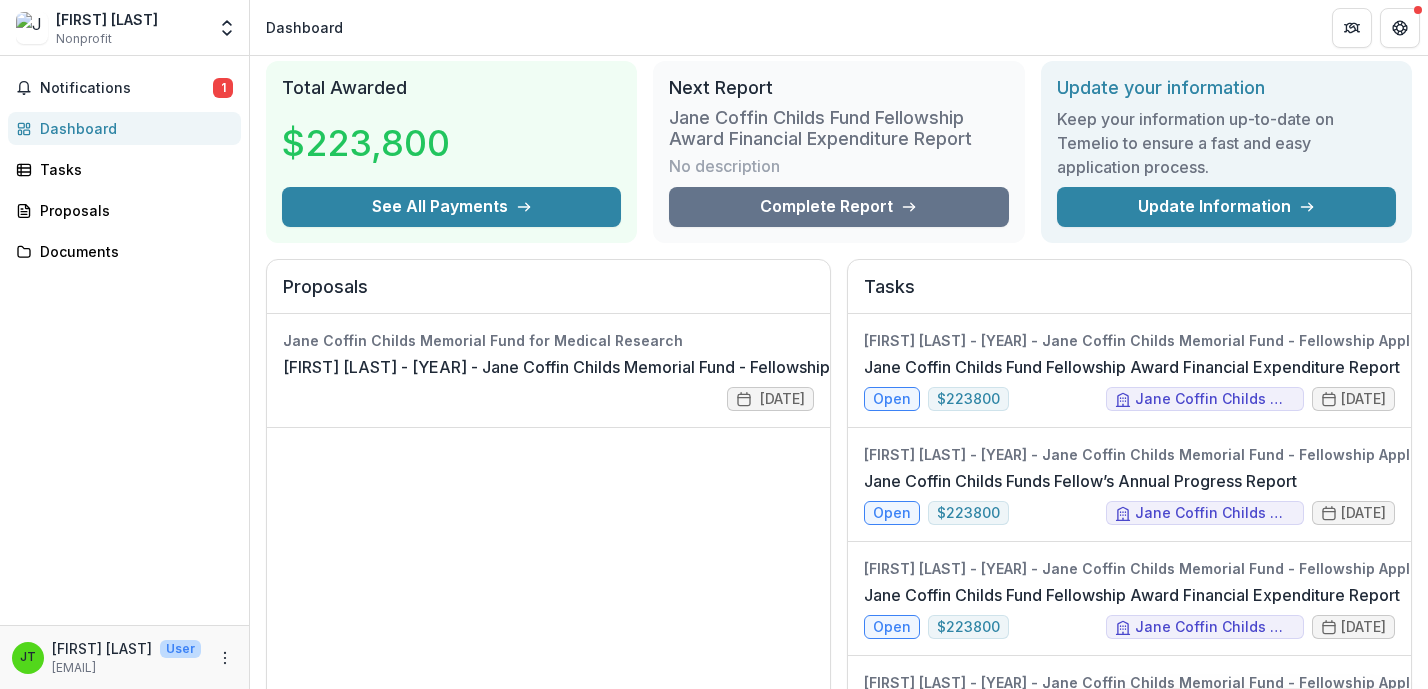 scroll, scrollTop: 68, scrollLeft: 0, axis: vertical 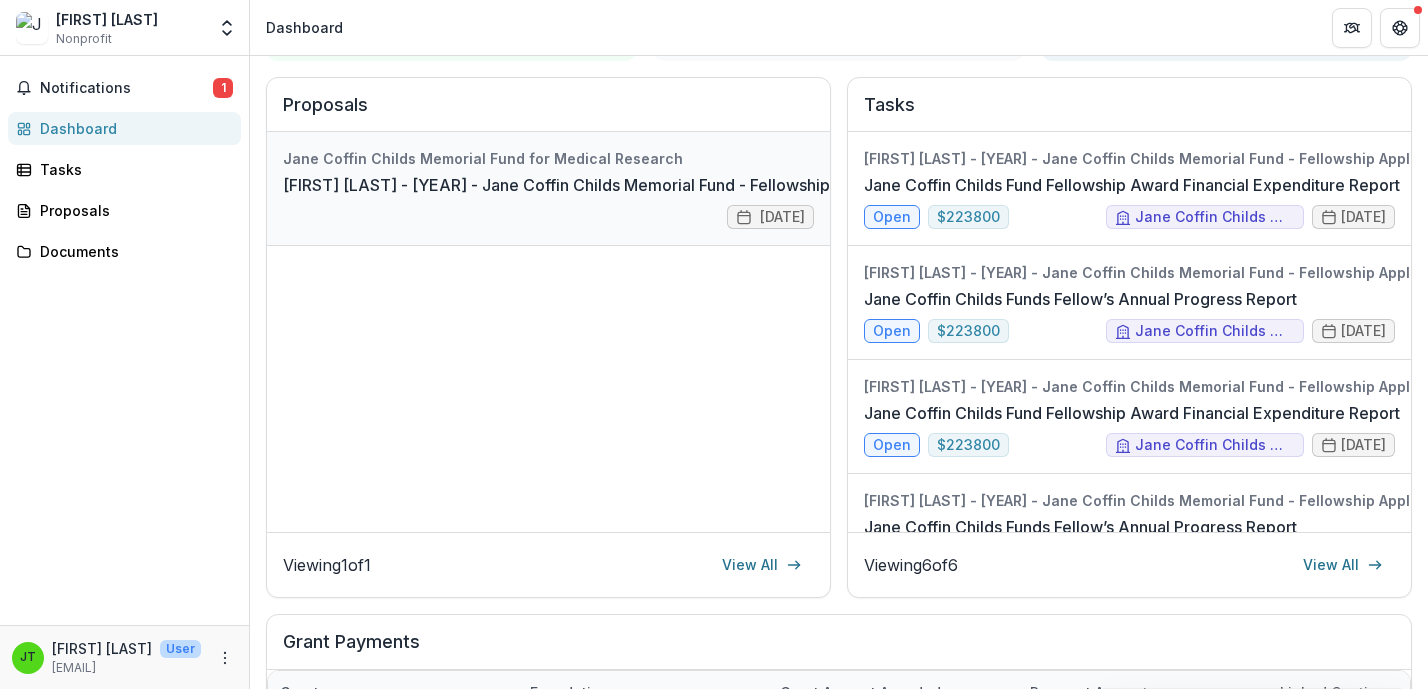 click on "[FIRST] [LAST] - [YEAR] - Jane Coffin Childs Memorial Fund - Fellowship Application" at bounding box center (601, 185) 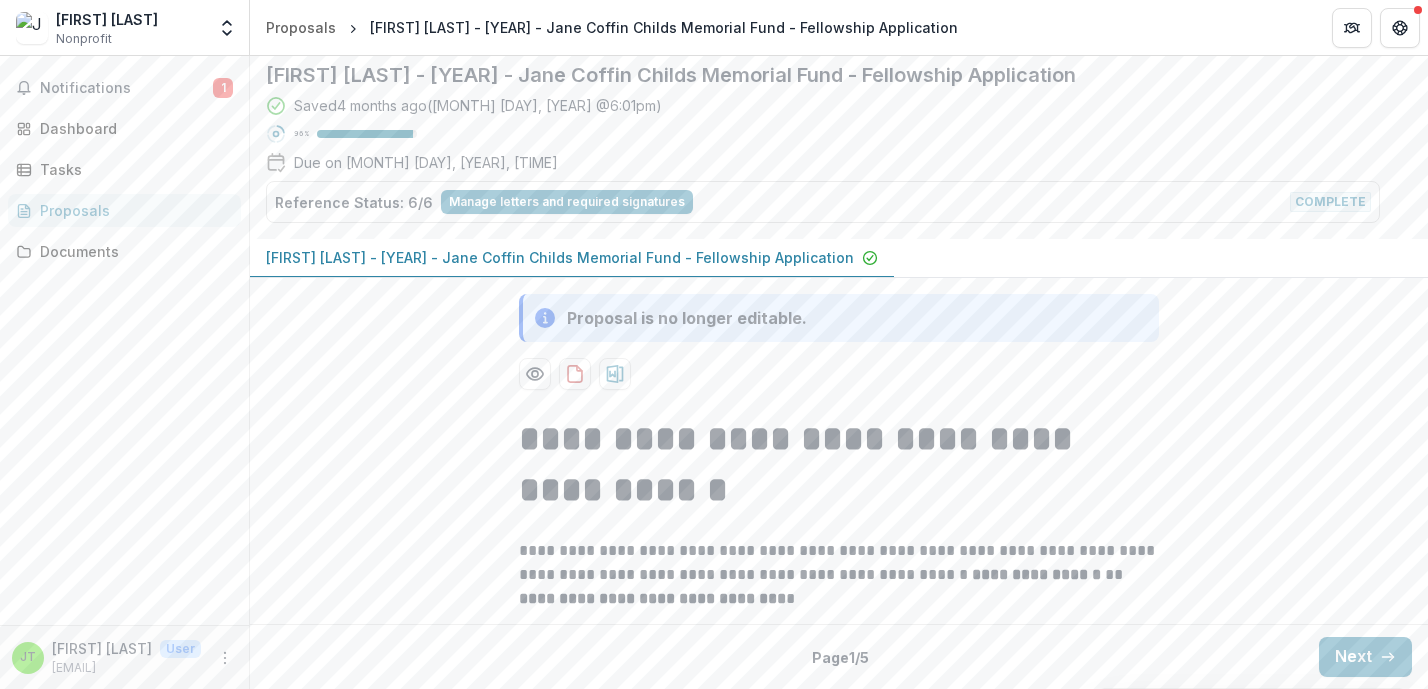 scroll, scrollTop: 178, scrollLeft: 0, axis: vertical 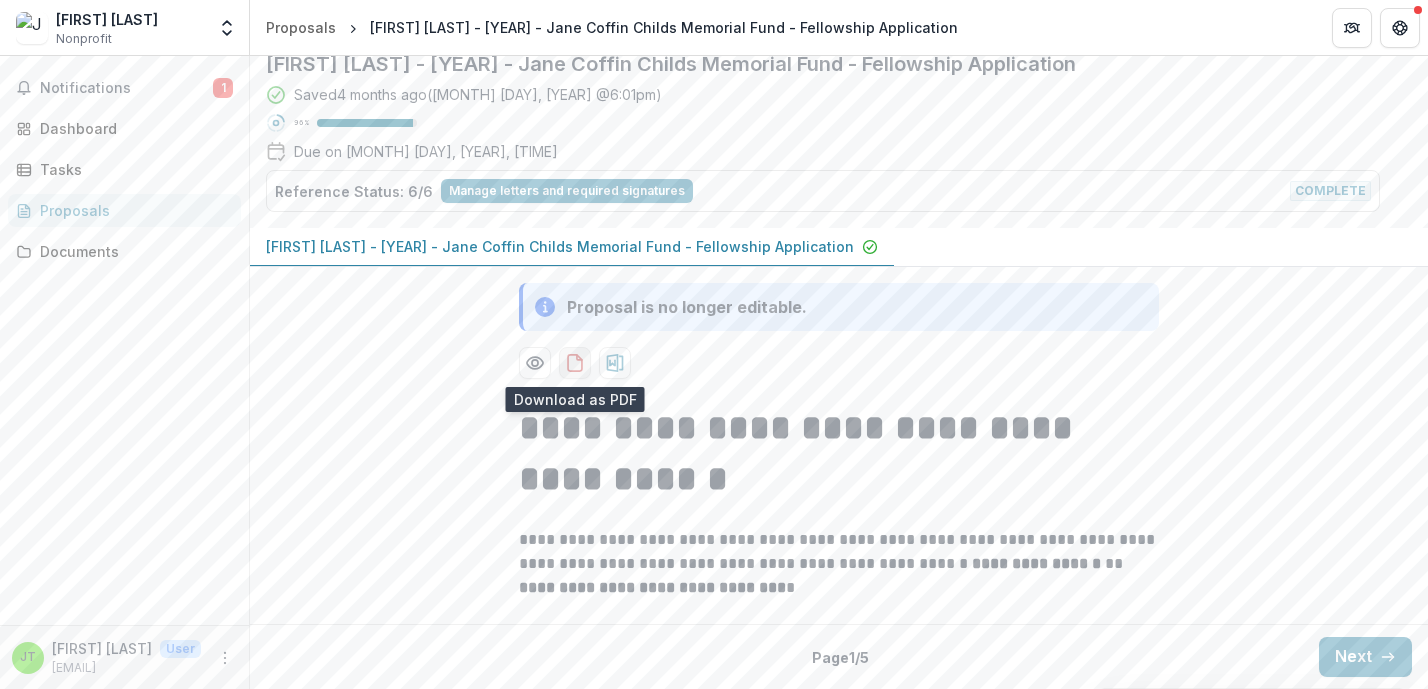 click 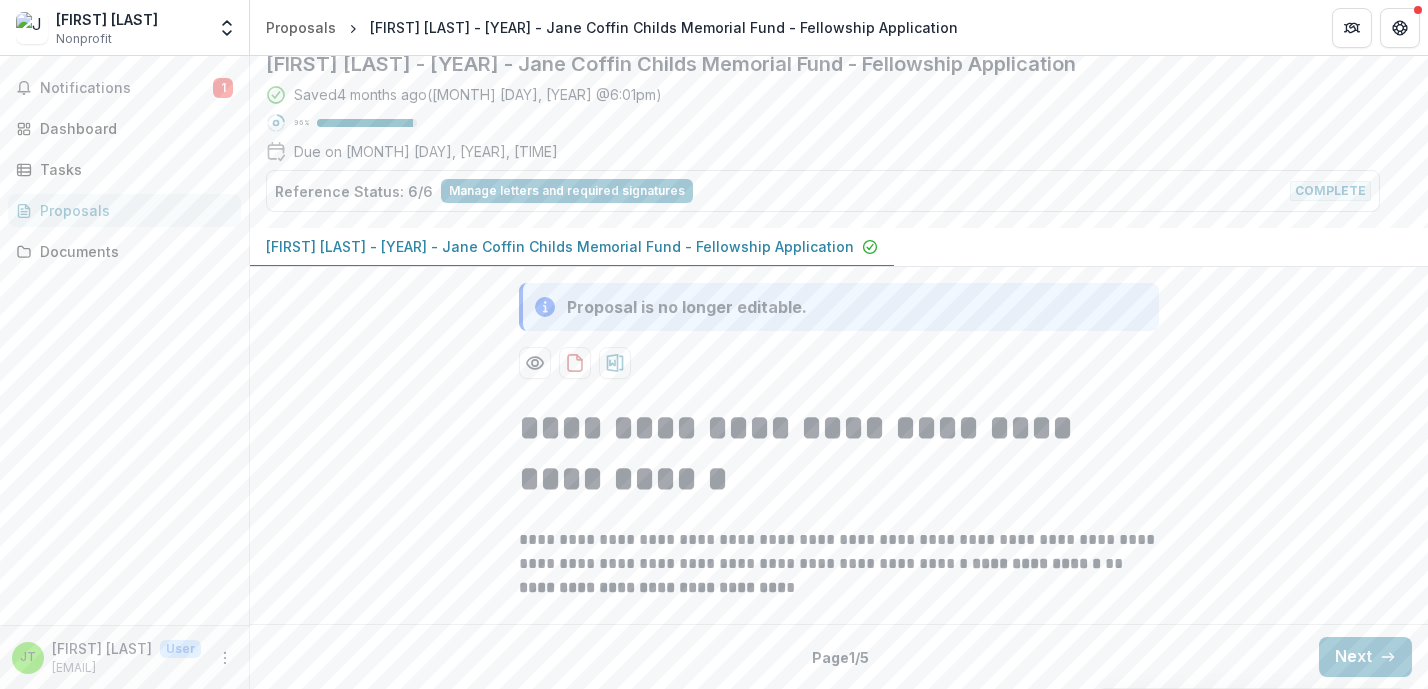scroll, scrollTop: 0, scrollLeft: 0, axis: both 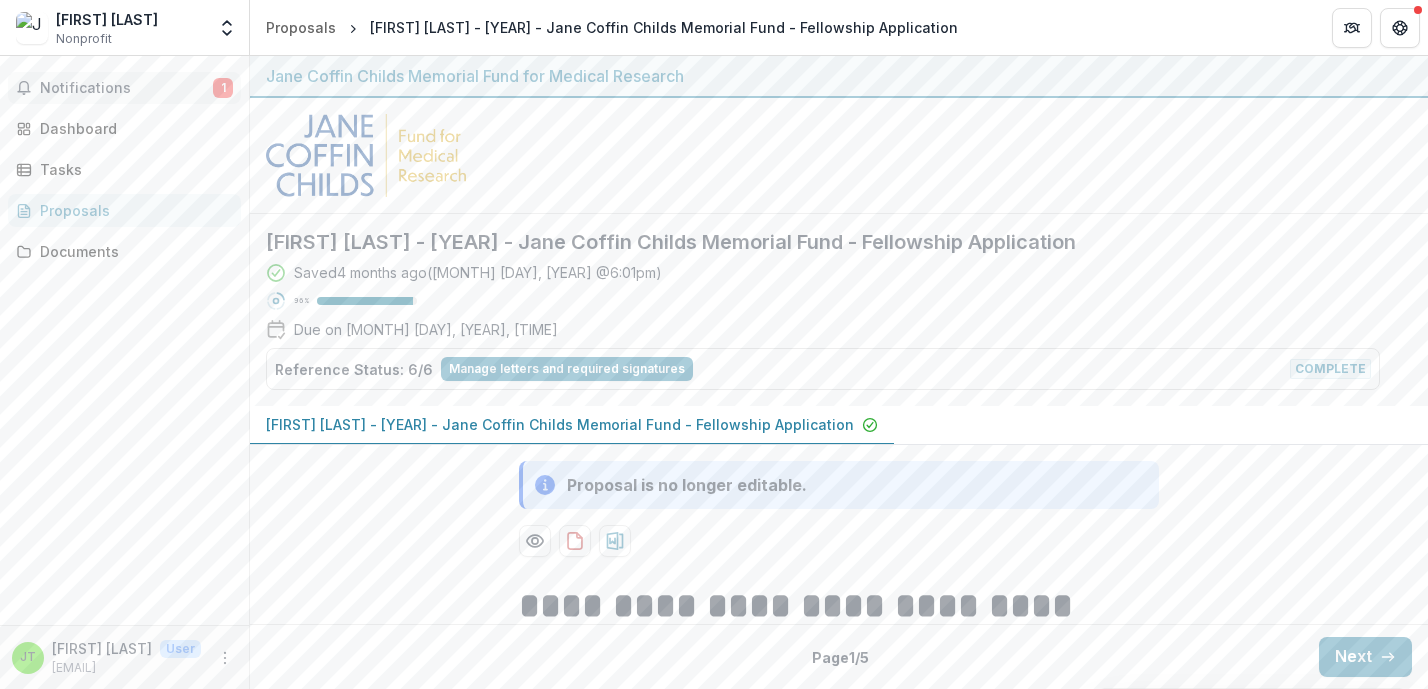 click on "Notifications" at bounding box center (126, 88) 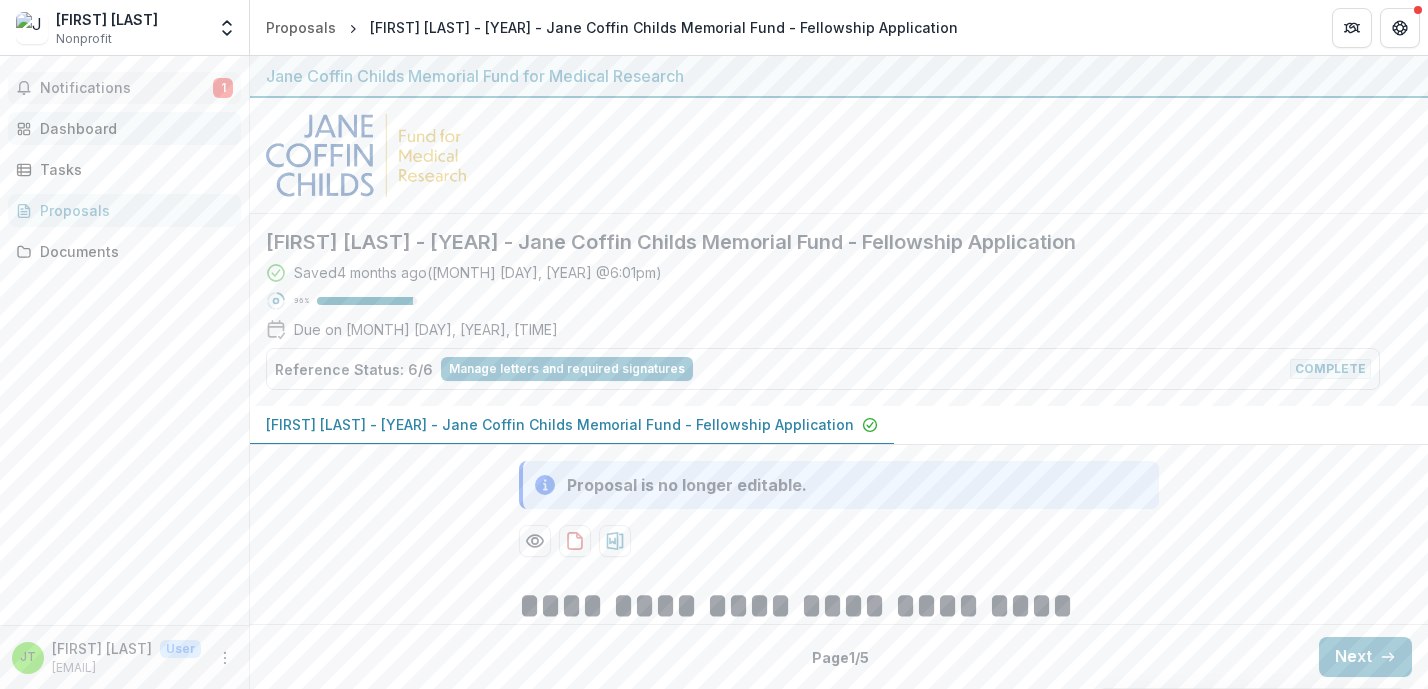 click on "Dashboard" at bounding box center [124, 128] 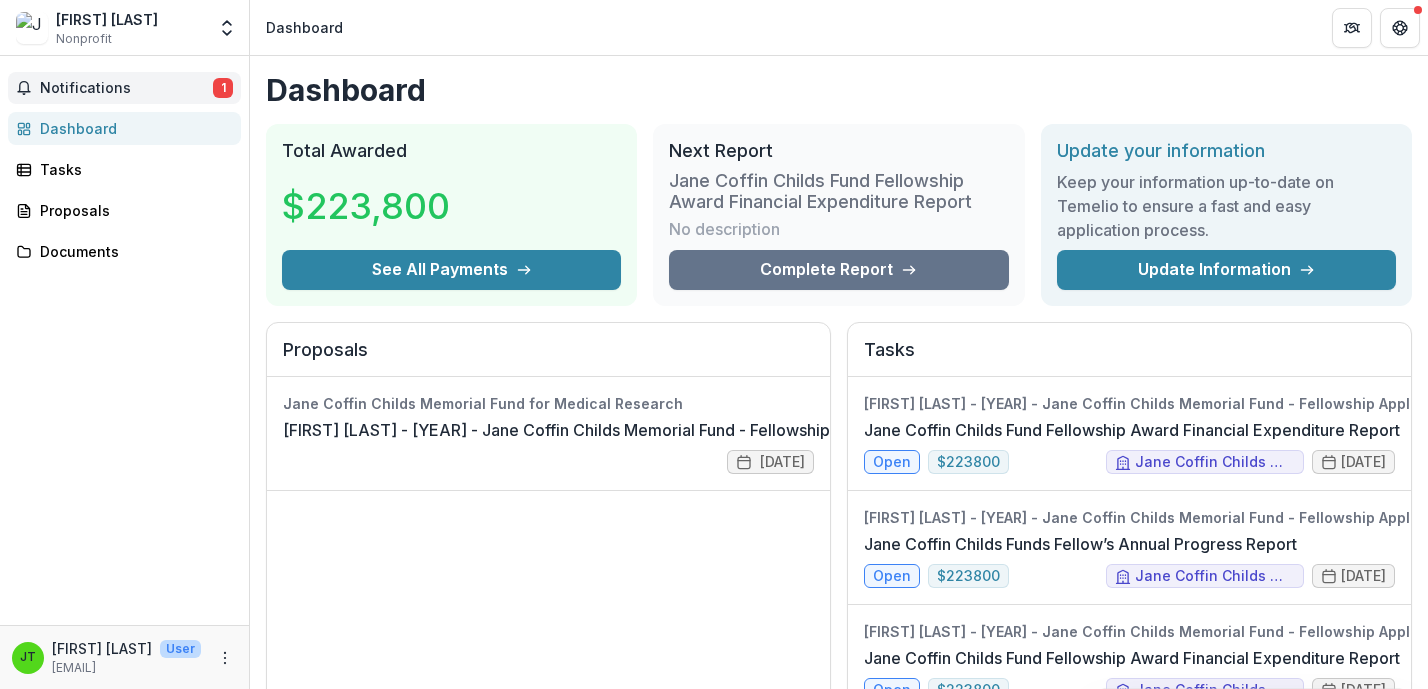 click on "Notifications" at bounding box center [126, 88] 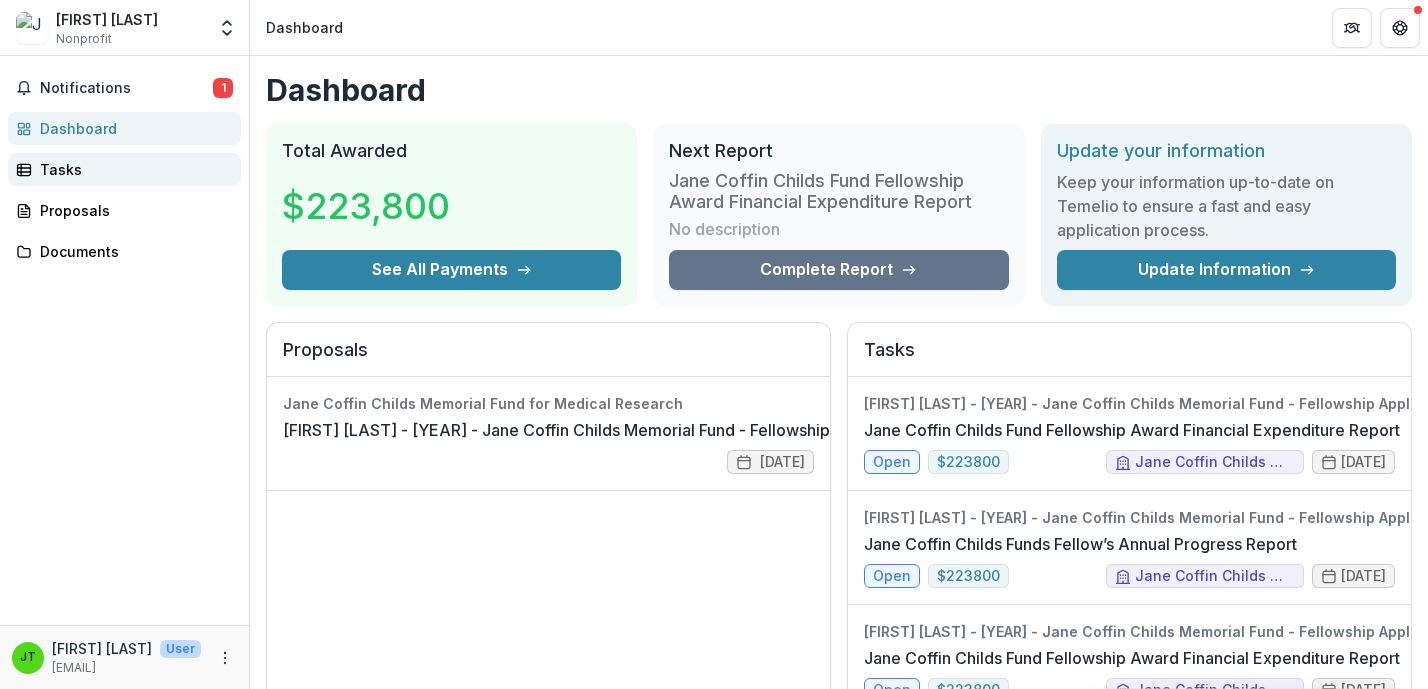 click on "Tasks" at bounding box center [132, 169] 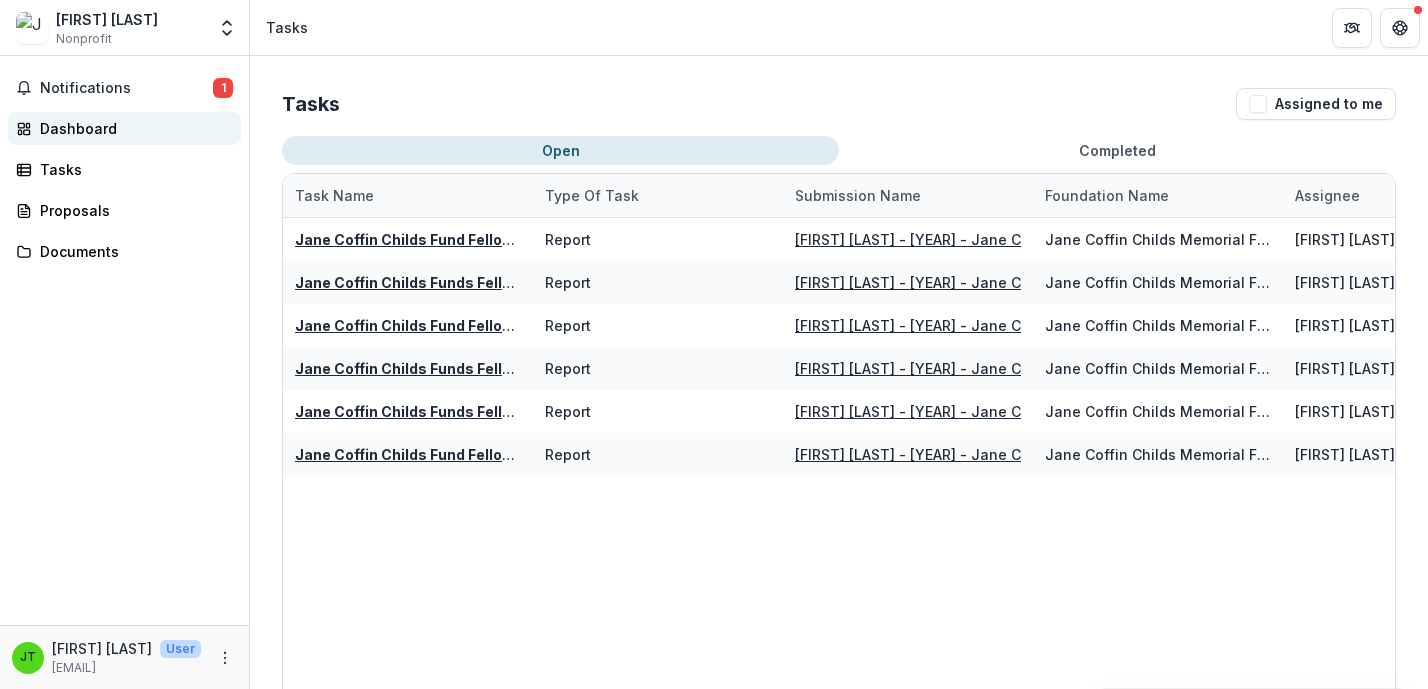 click on "Dashboard" at bounding box center (132, 128) 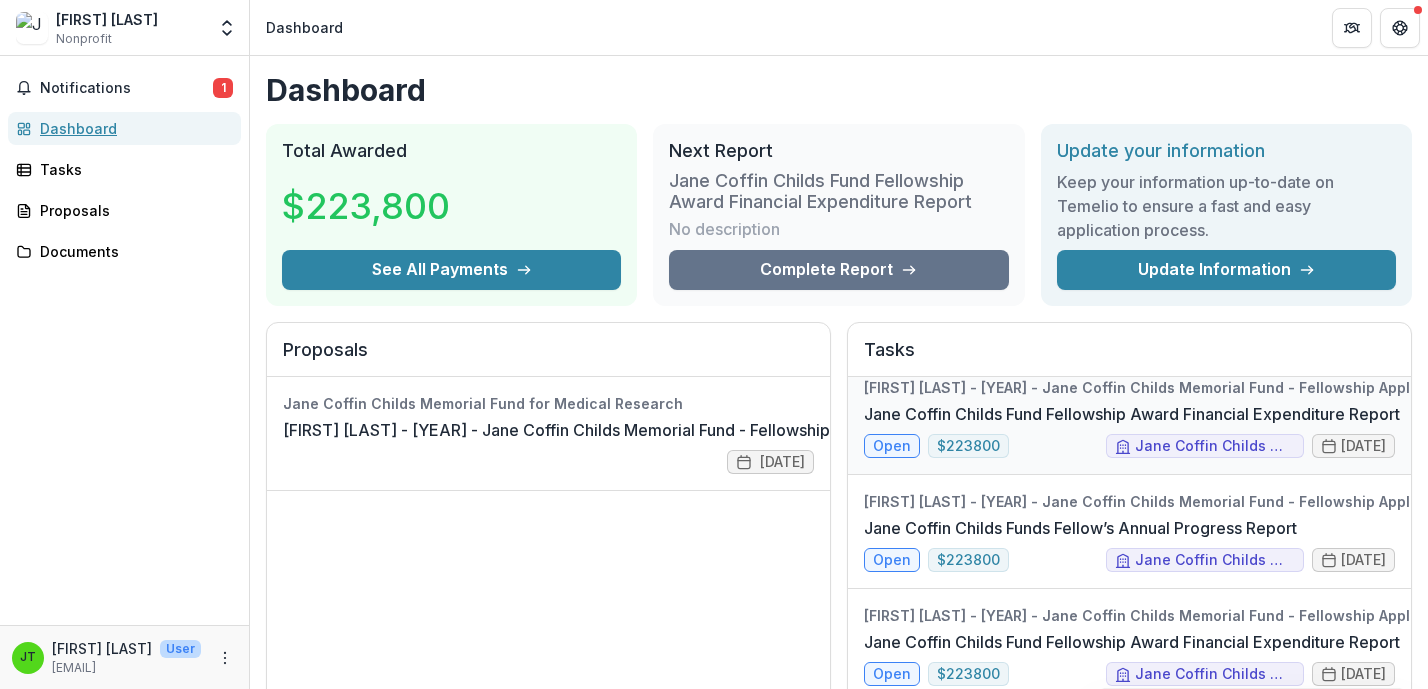 scroll, scrollTop: 14, scrollLeft: 0, axis: vertical 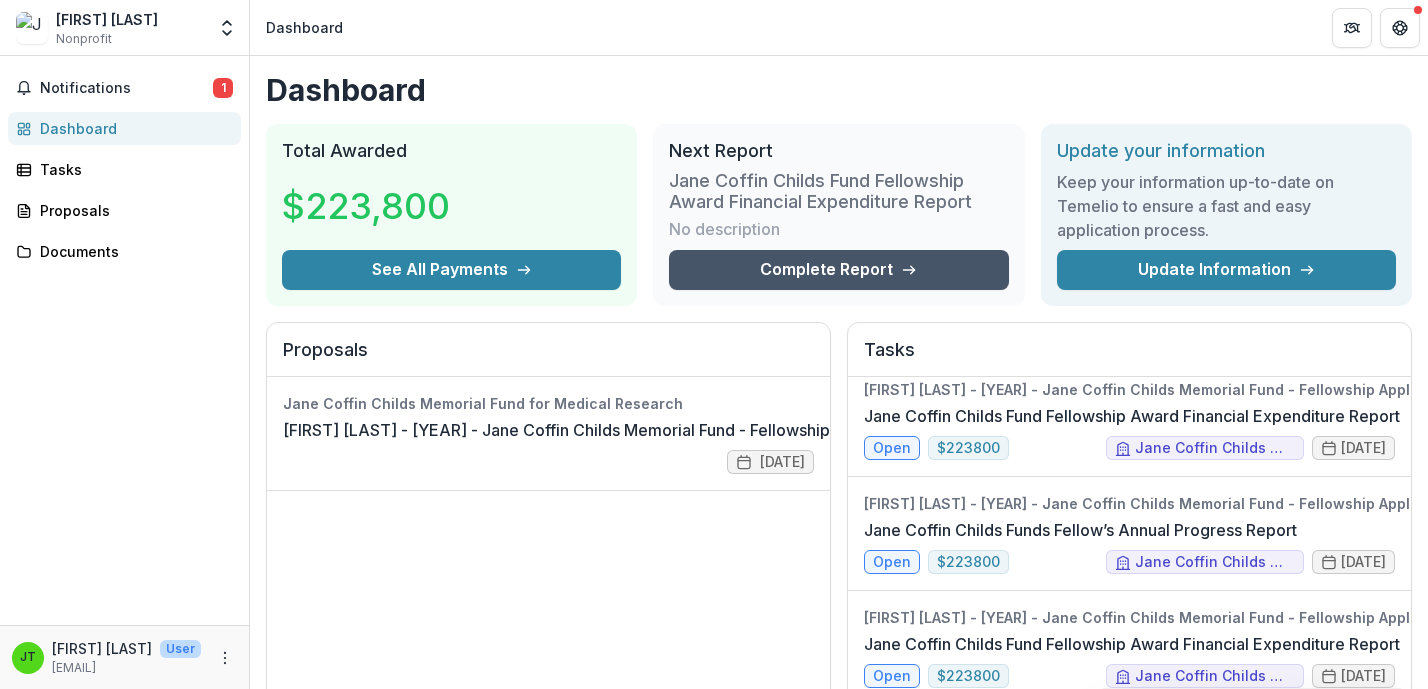click on "Complete Report" at bounding box center [838, 270] 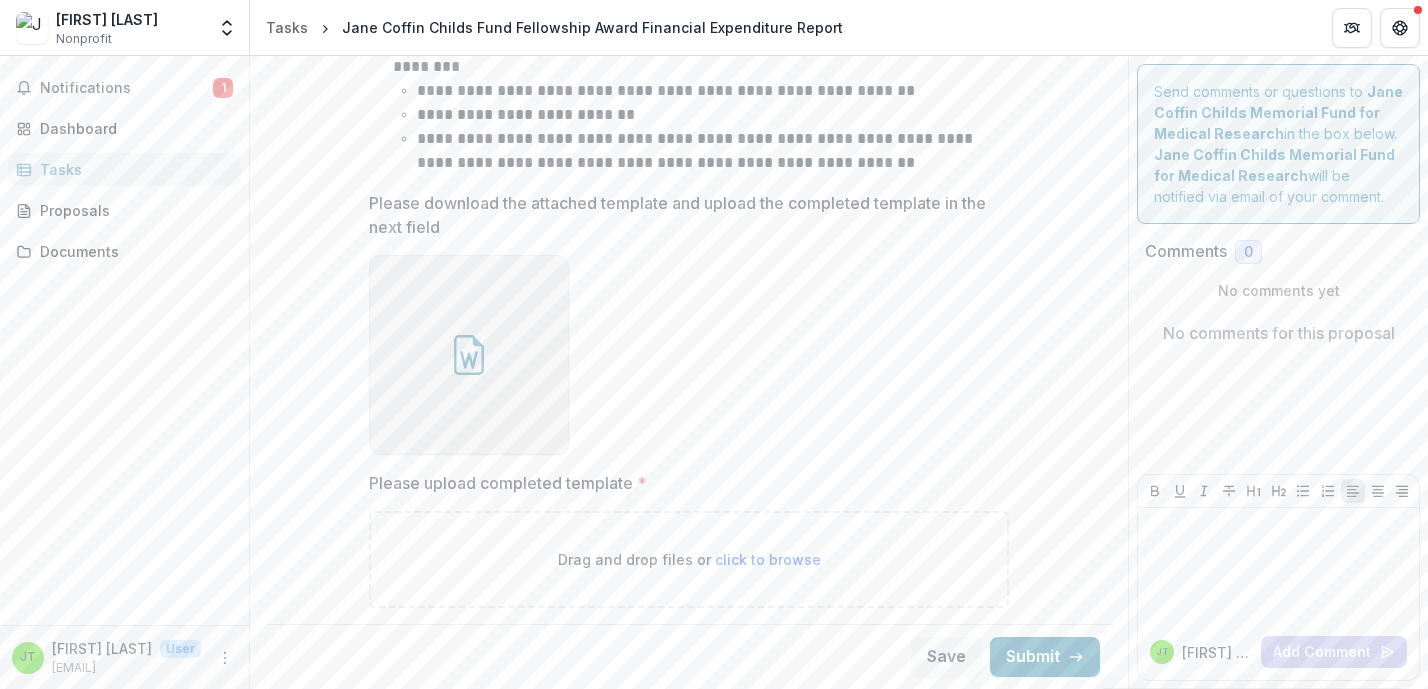scroll, scrollTop: 797, scrollLeft: 0, axis: vertical 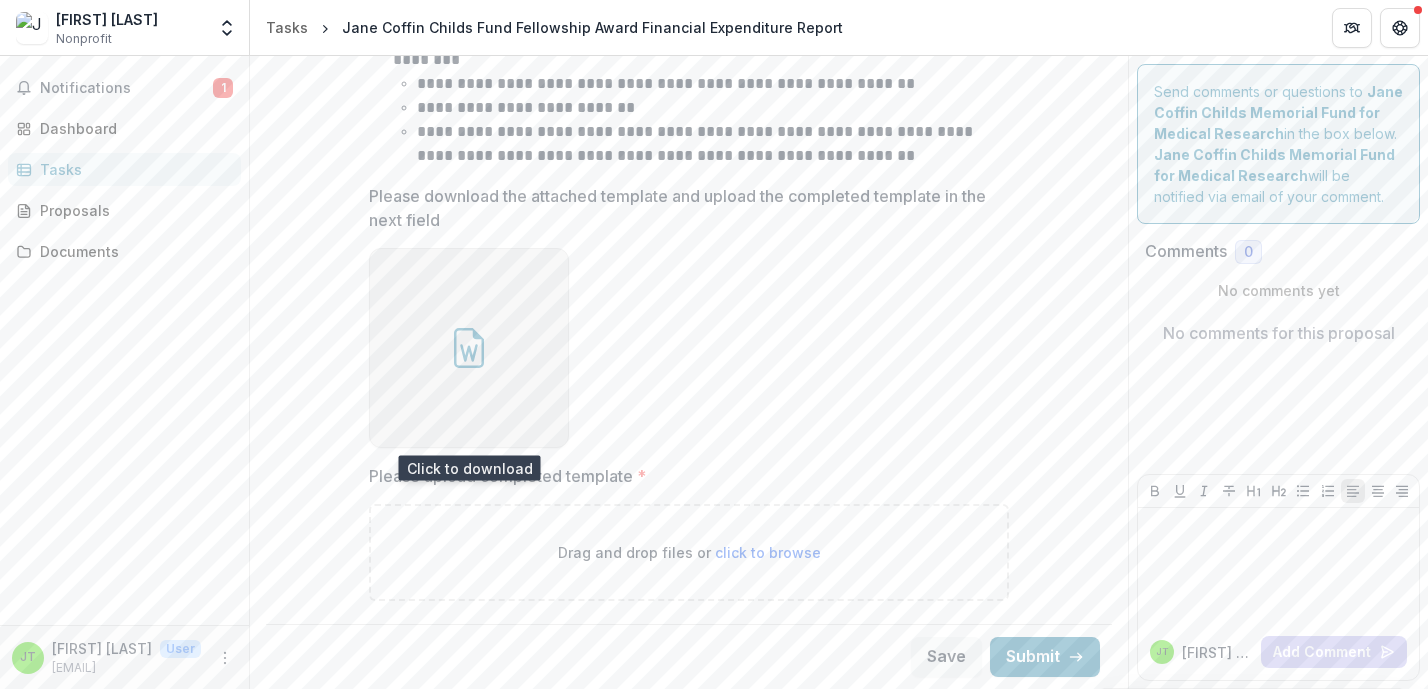 click 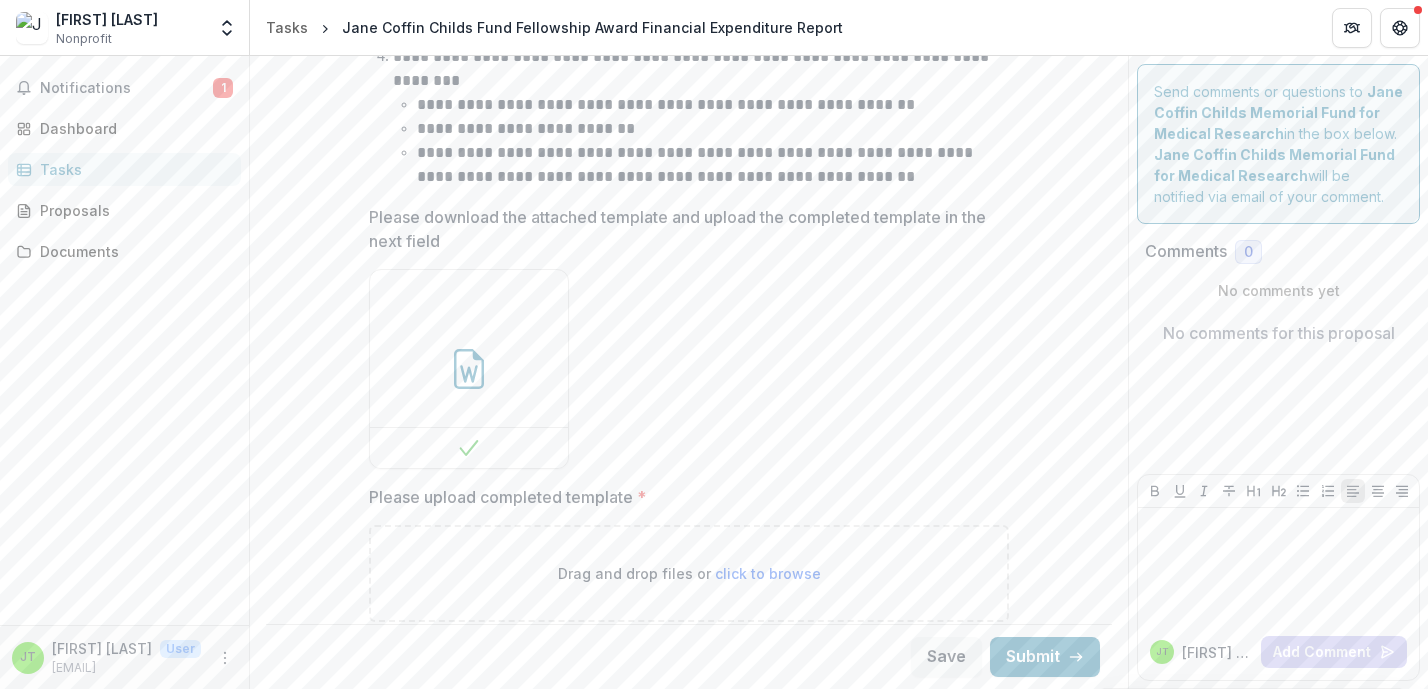 scroll, scrollTop: 795, scrollLeft: 0, axis: vertical 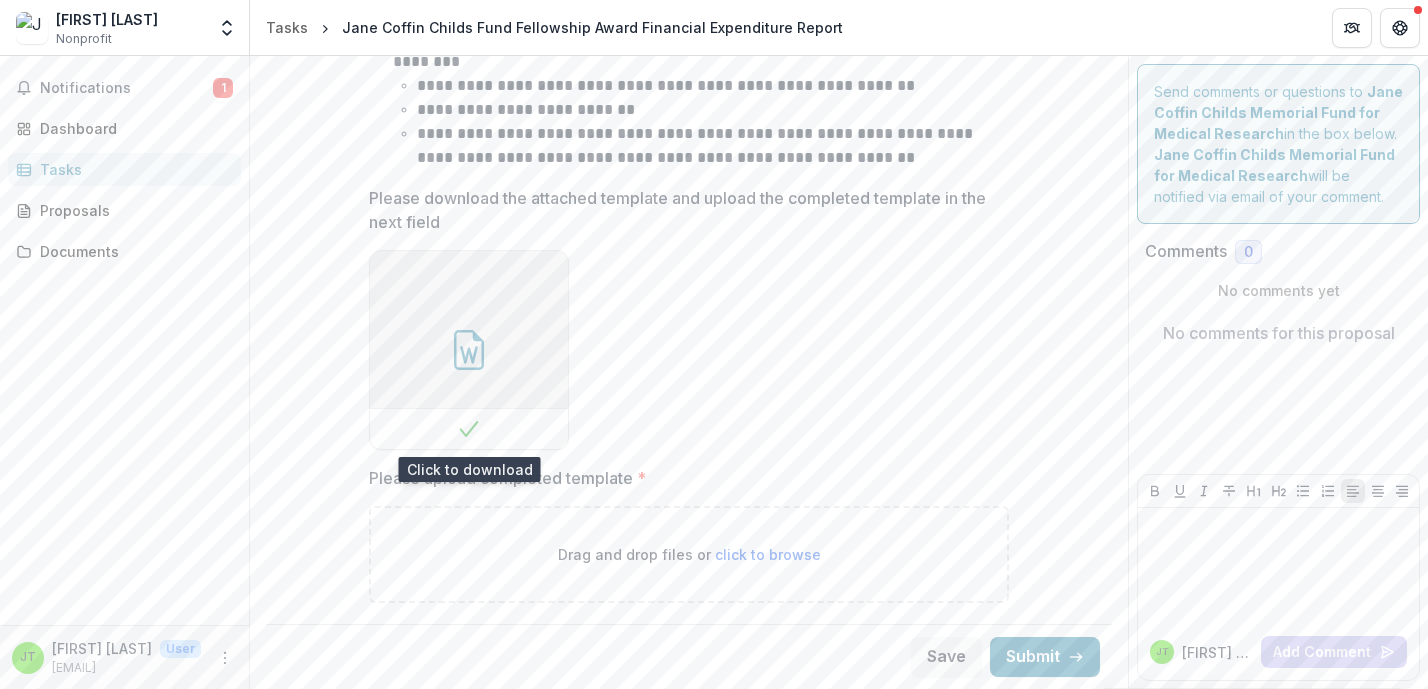 click at bounding box center (469, 350) 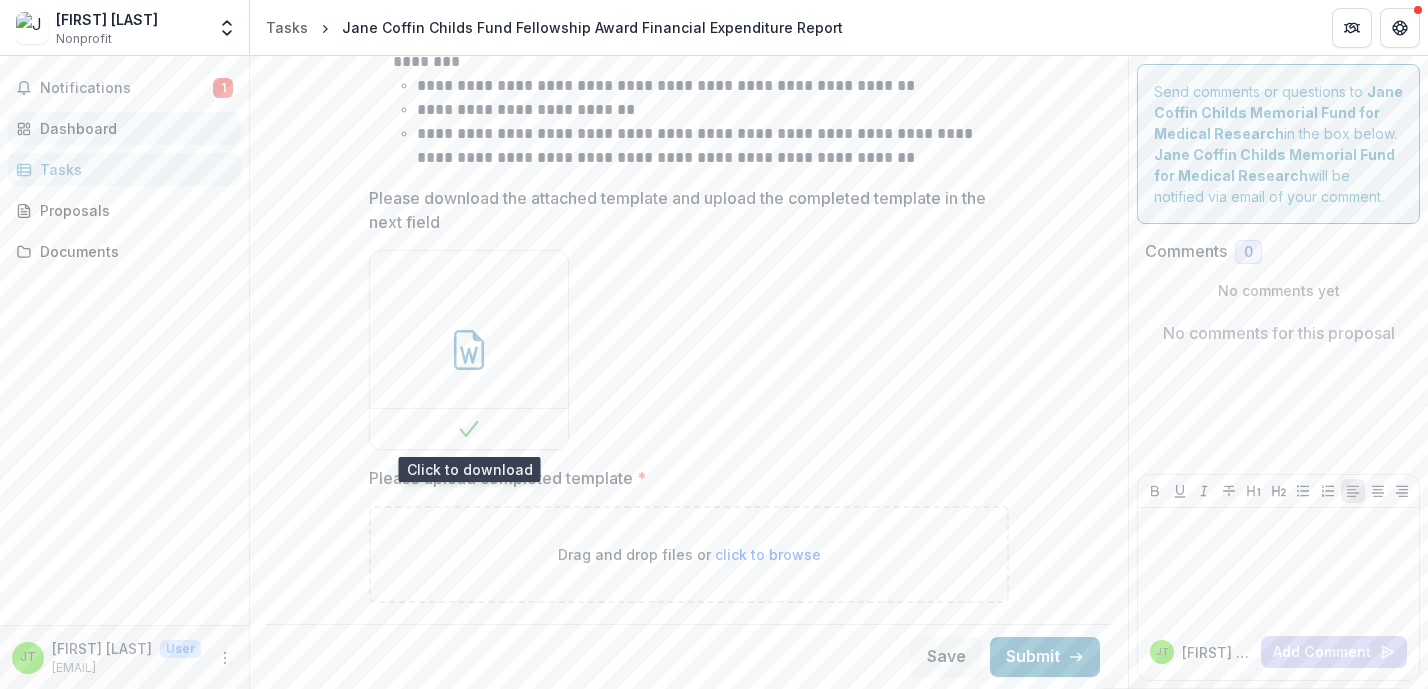 click on "Dashboard" at bounding box center (132, 128) 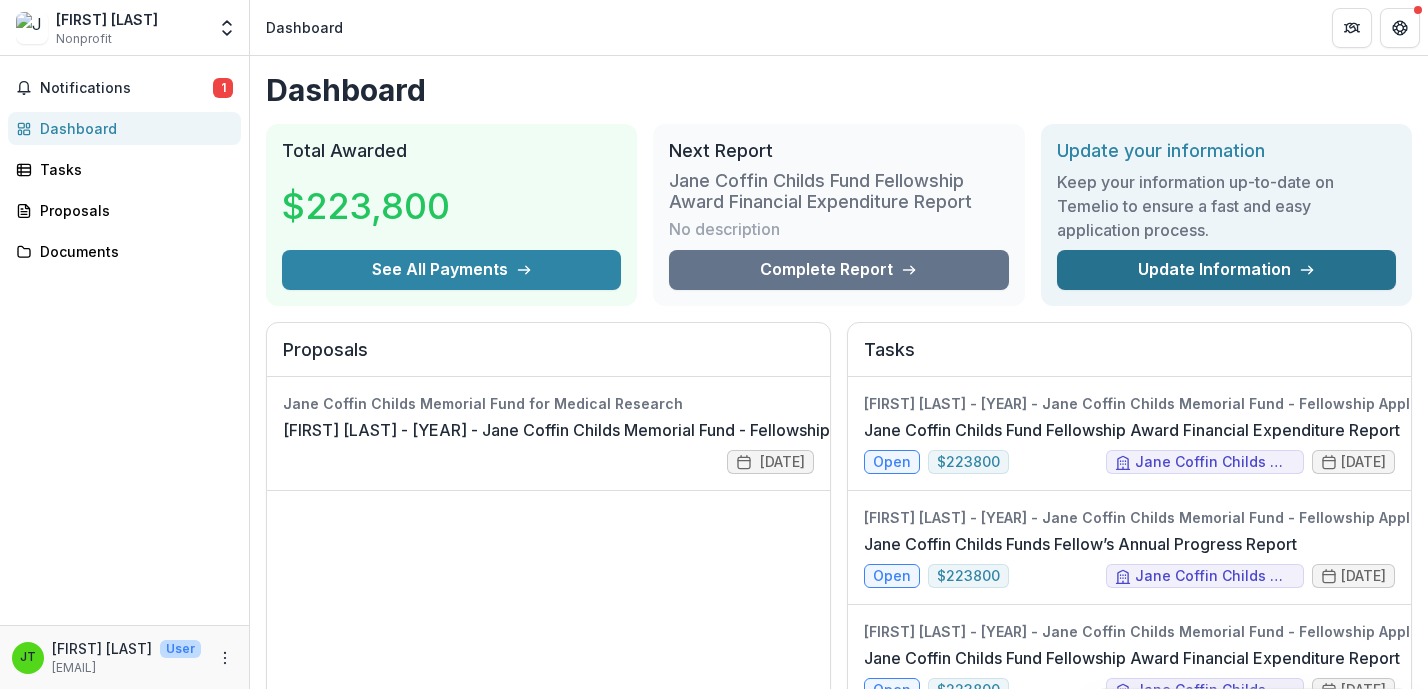 click on "Update Information" at bounding box center [1226, 270] 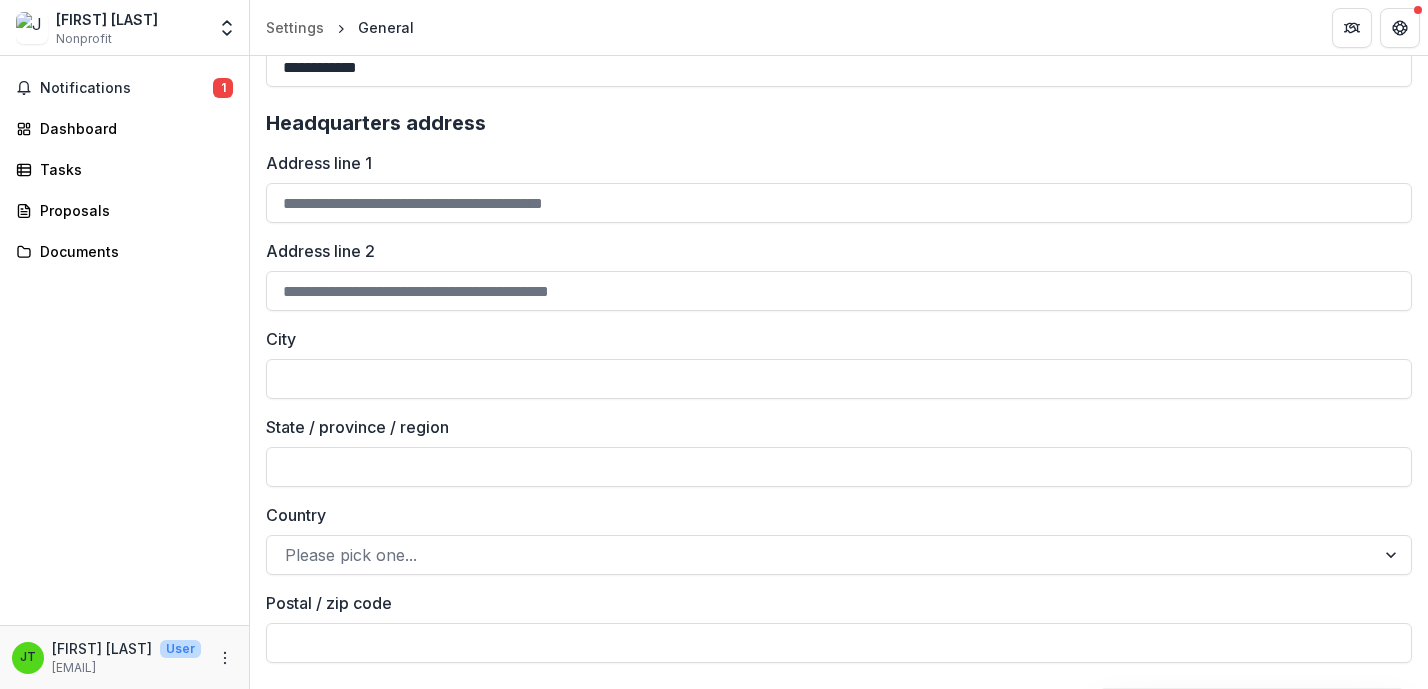 scroll, scrollTop: 535, scrollLeft: 0, axis: vertical 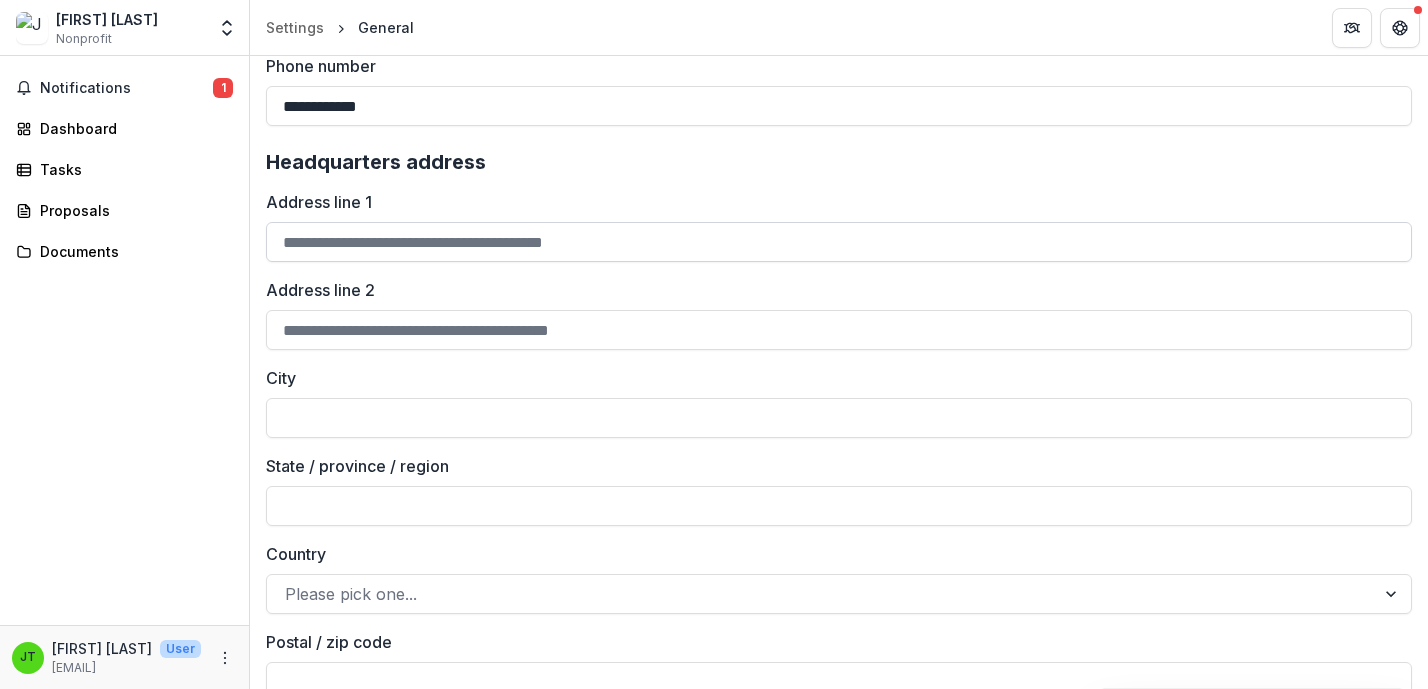 click on "Address line 1" at bounding box center (839, 242) 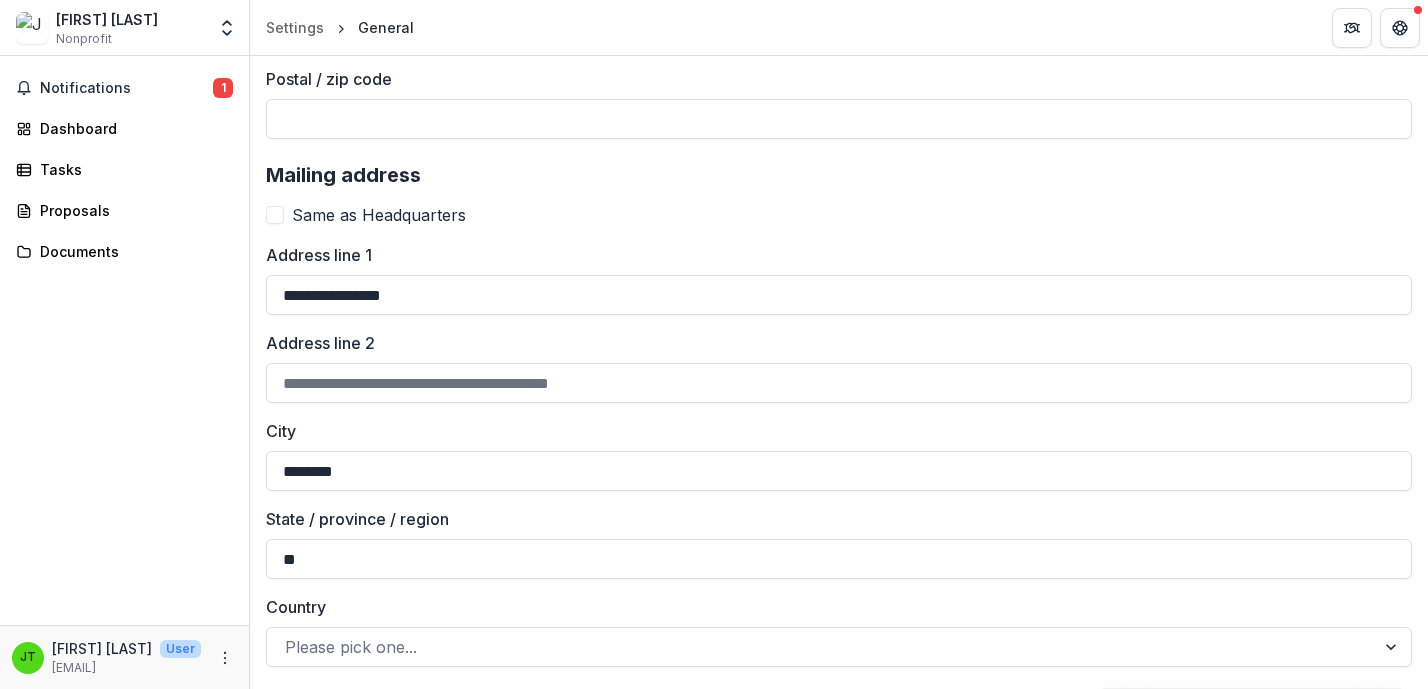 scroll, scrollTop: 1103, scrollLeft: 0, axis: vertical 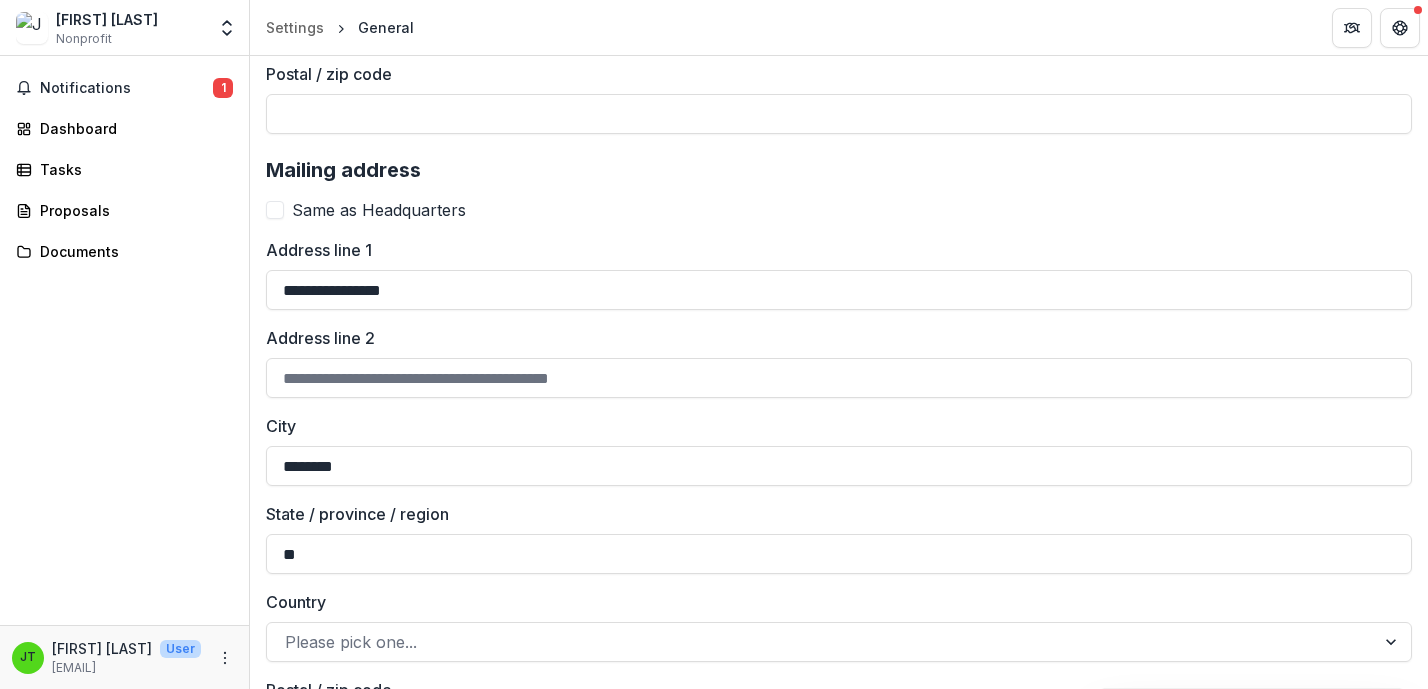 drag, startPoint x: 435, startPoint y: 290, endPoint x: 156, endPoint y: 280, distance: 279.17917 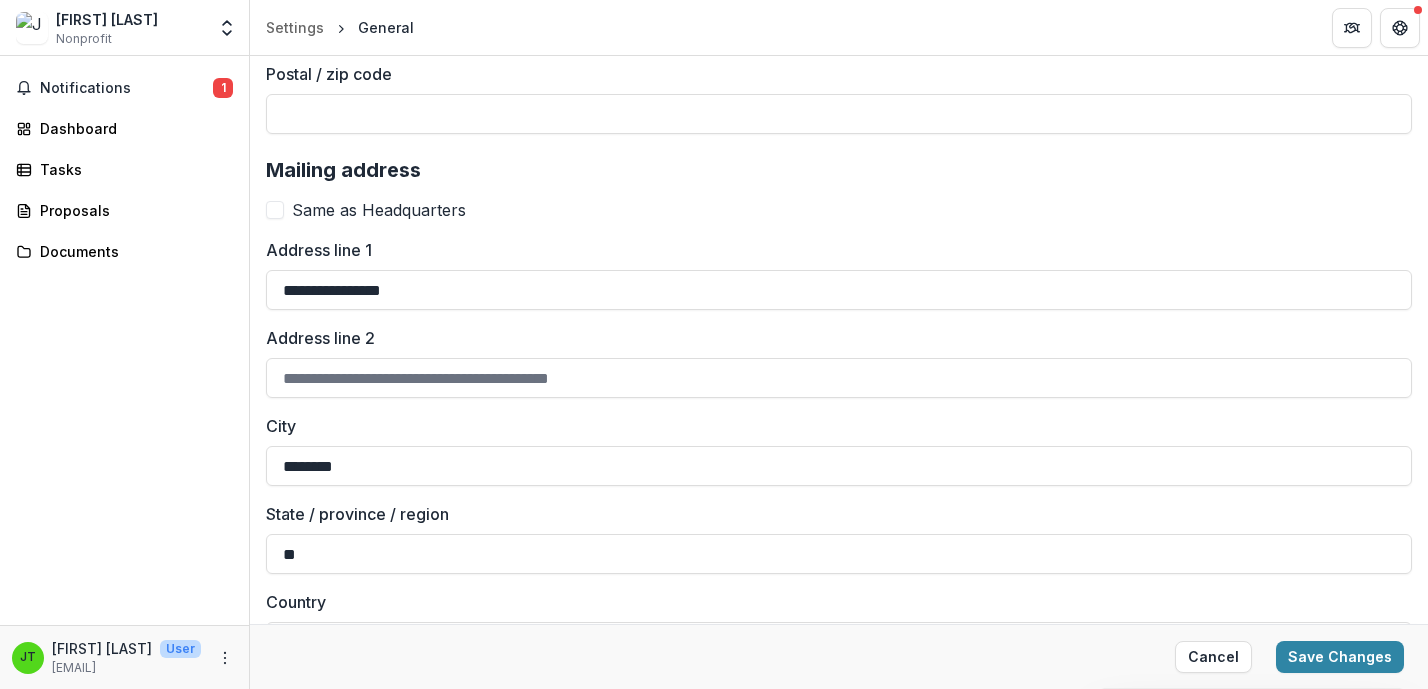 type on "**********" 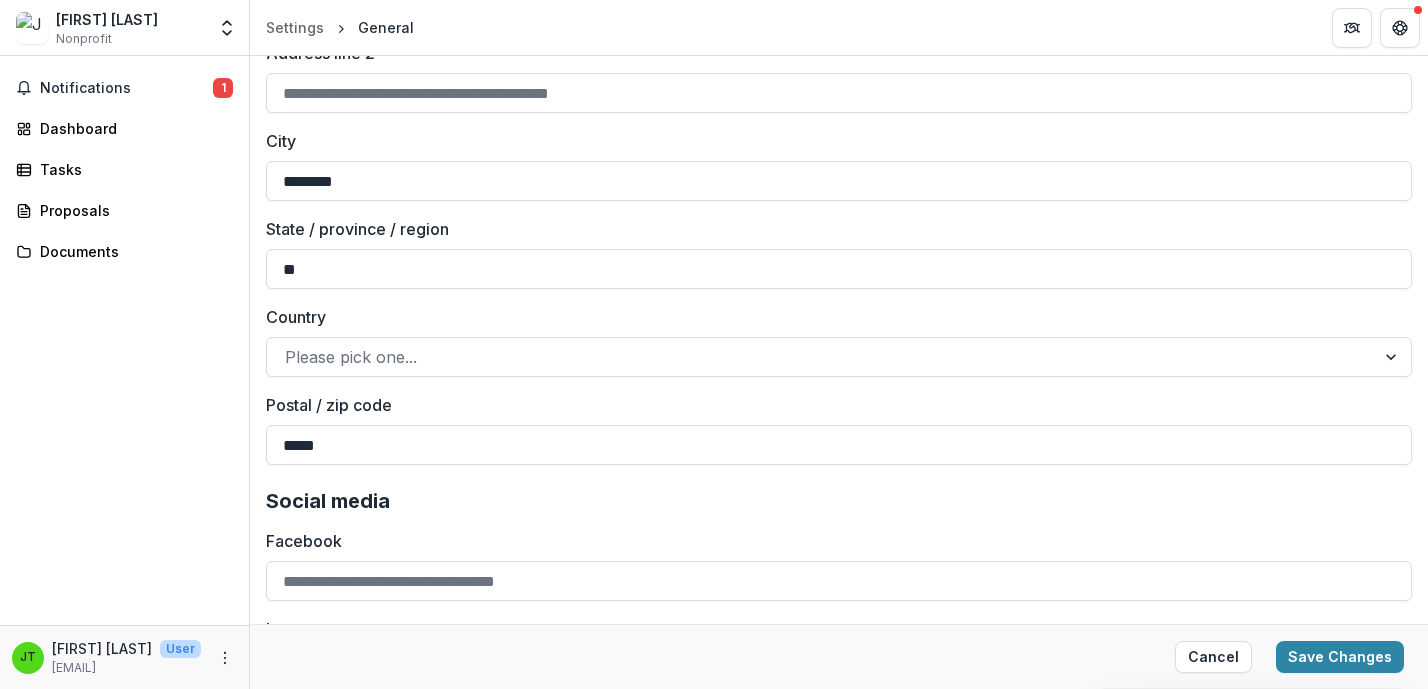 scroll, scrollTop: 1398, scrollLeft: 0, axis: vertical 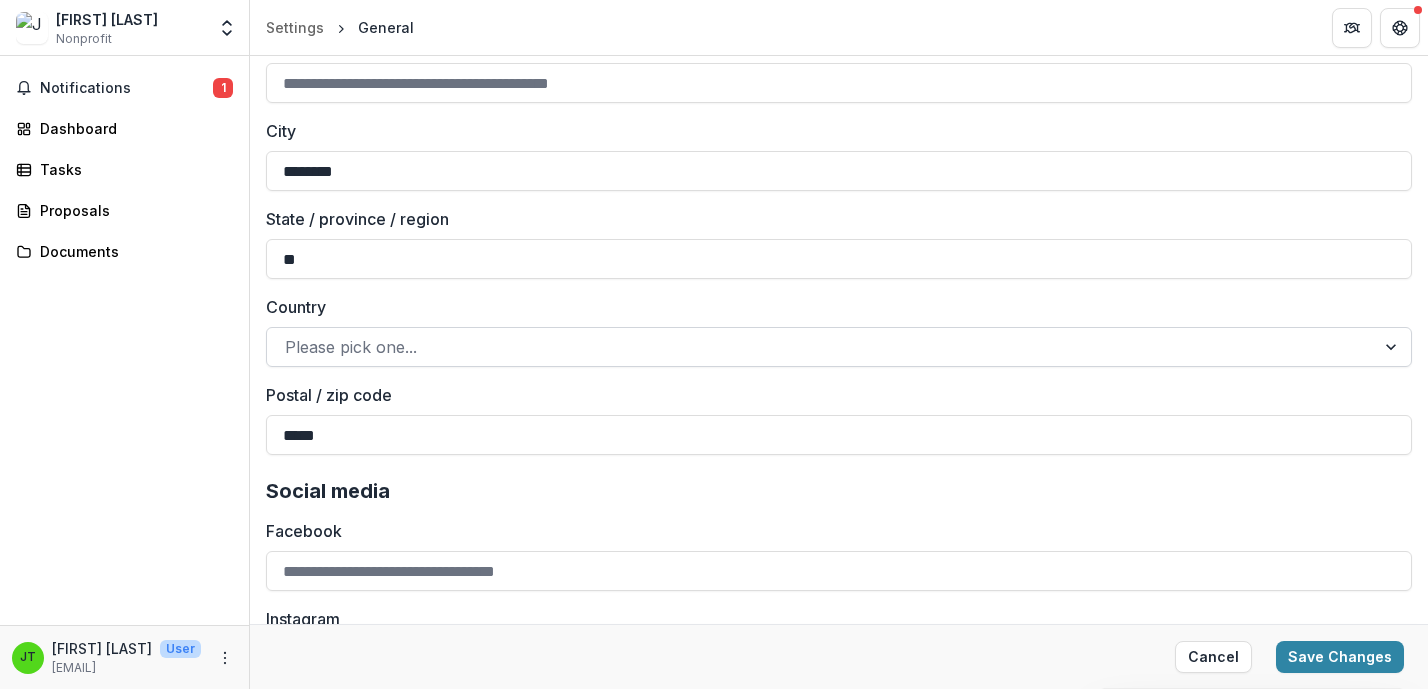 click at bounding box center [821, 347] 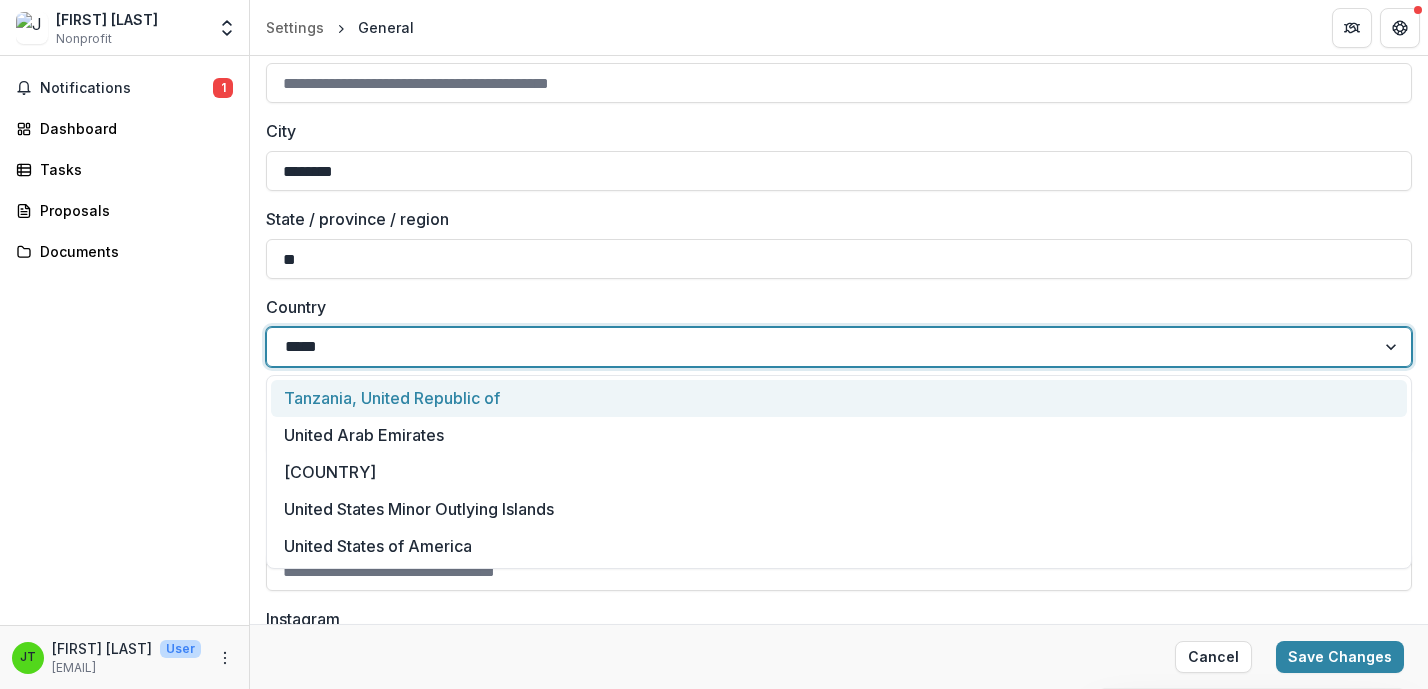 type on "******" 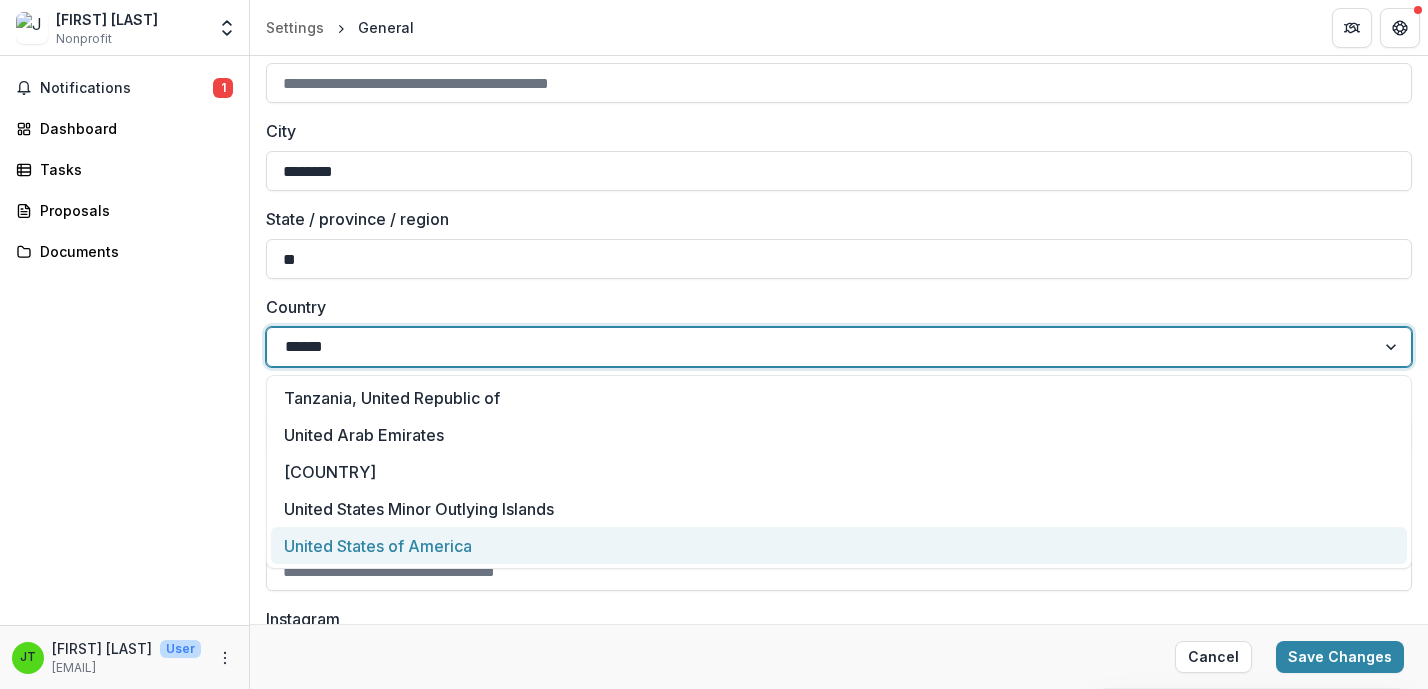 click on "United States of America" at bounding box center [839, 545] 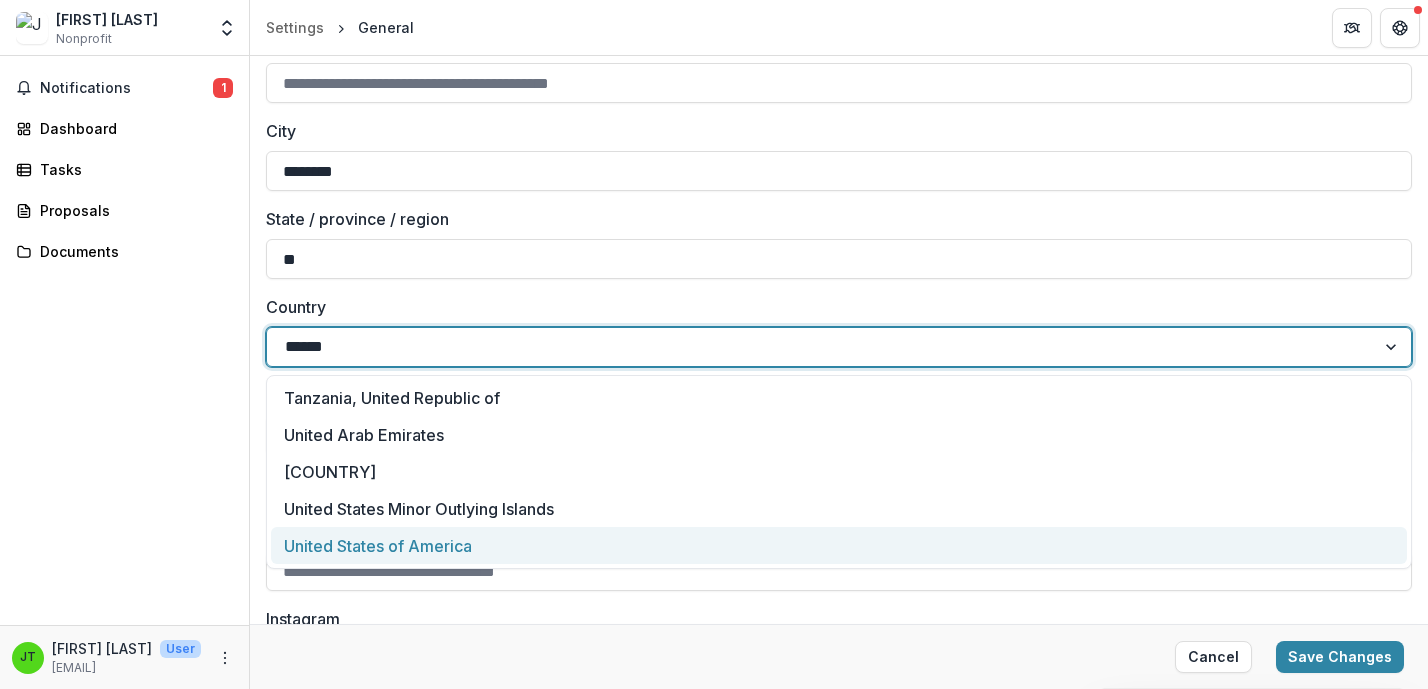 type 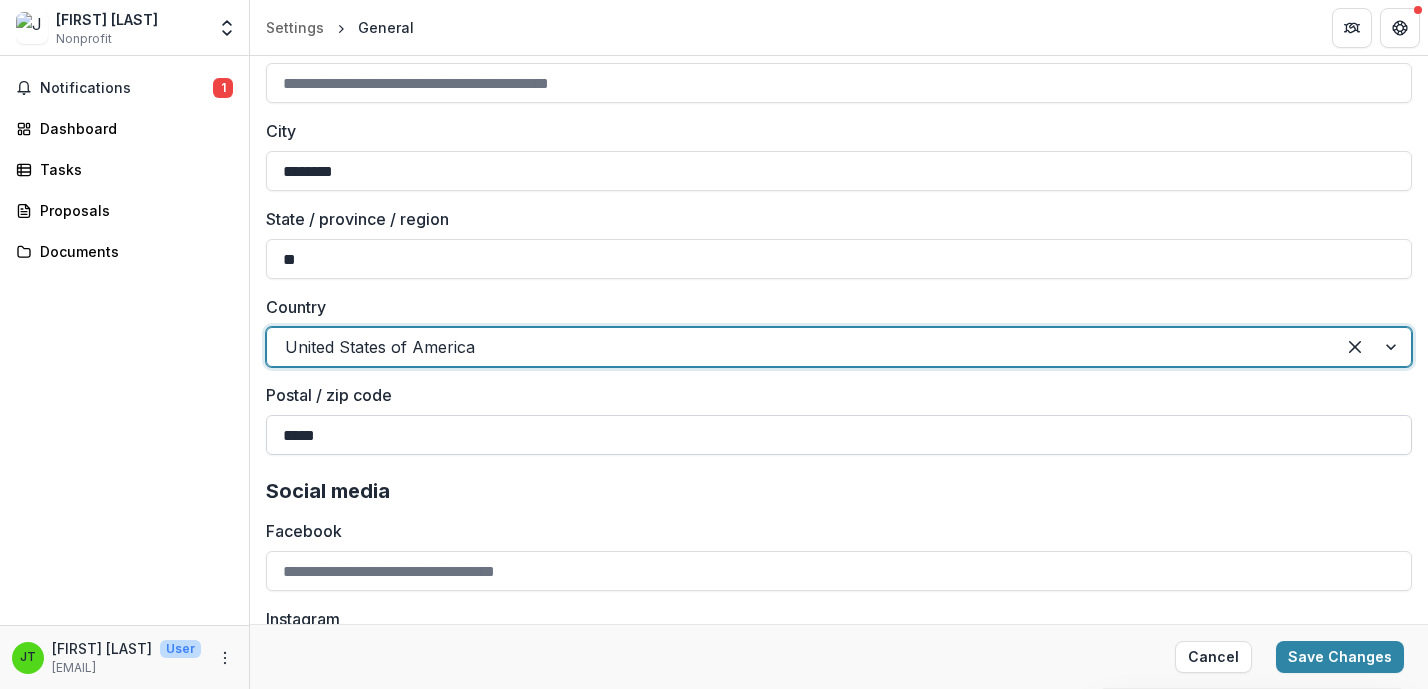 click on "*****" at bounding box center (839, 435) 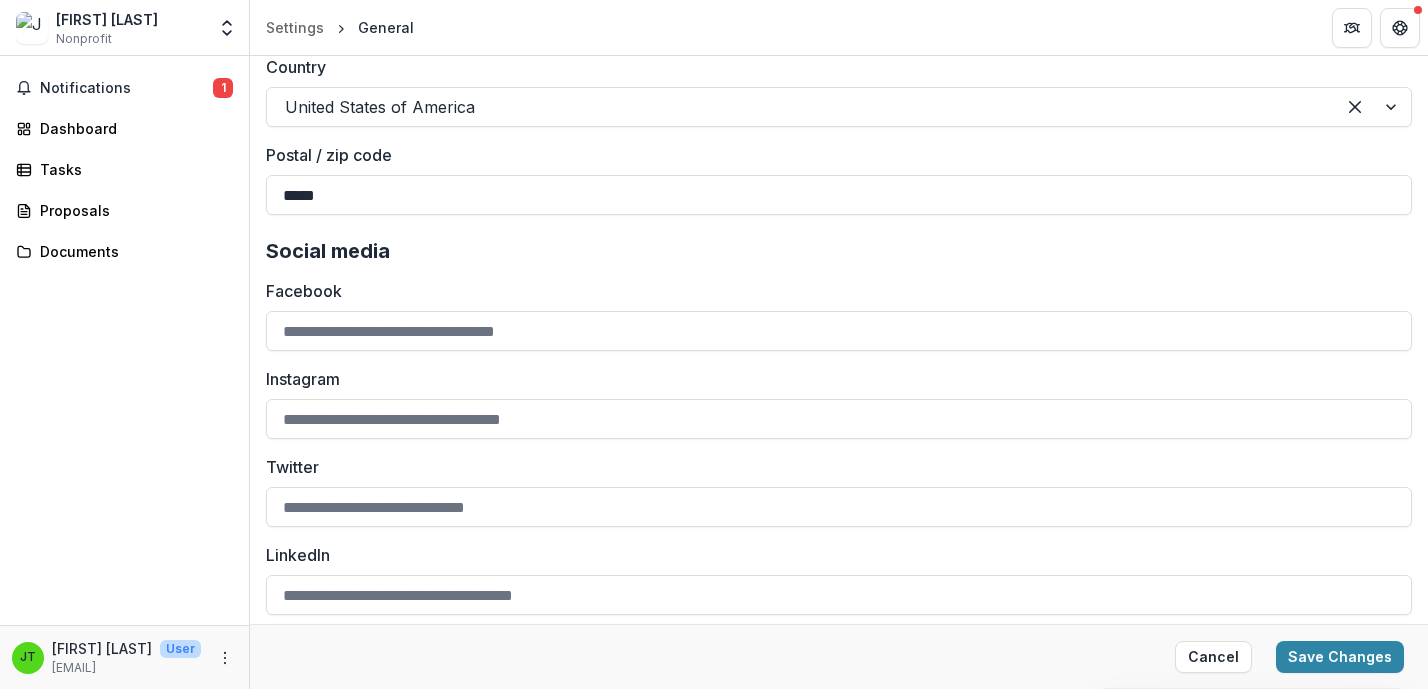 scroll, scrollTop: 1733, scrollLeft: 0, axis: vertical 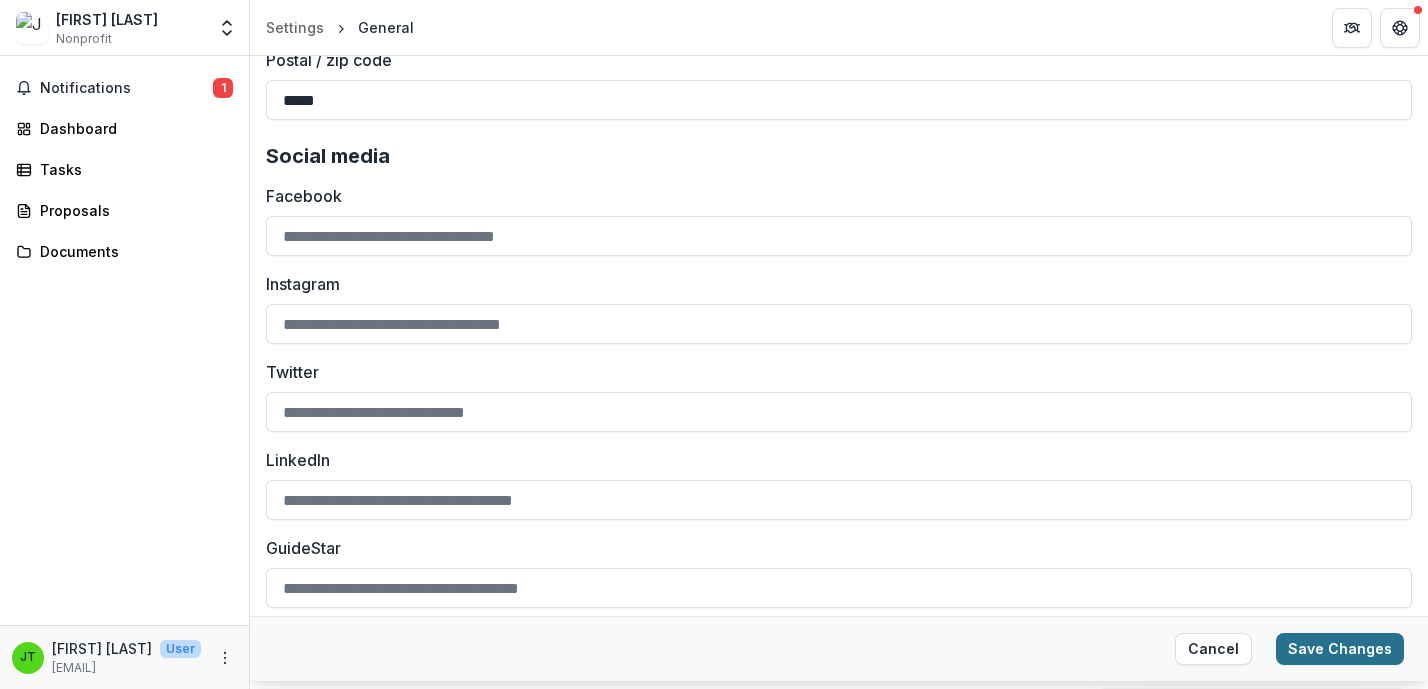 type on "*****" 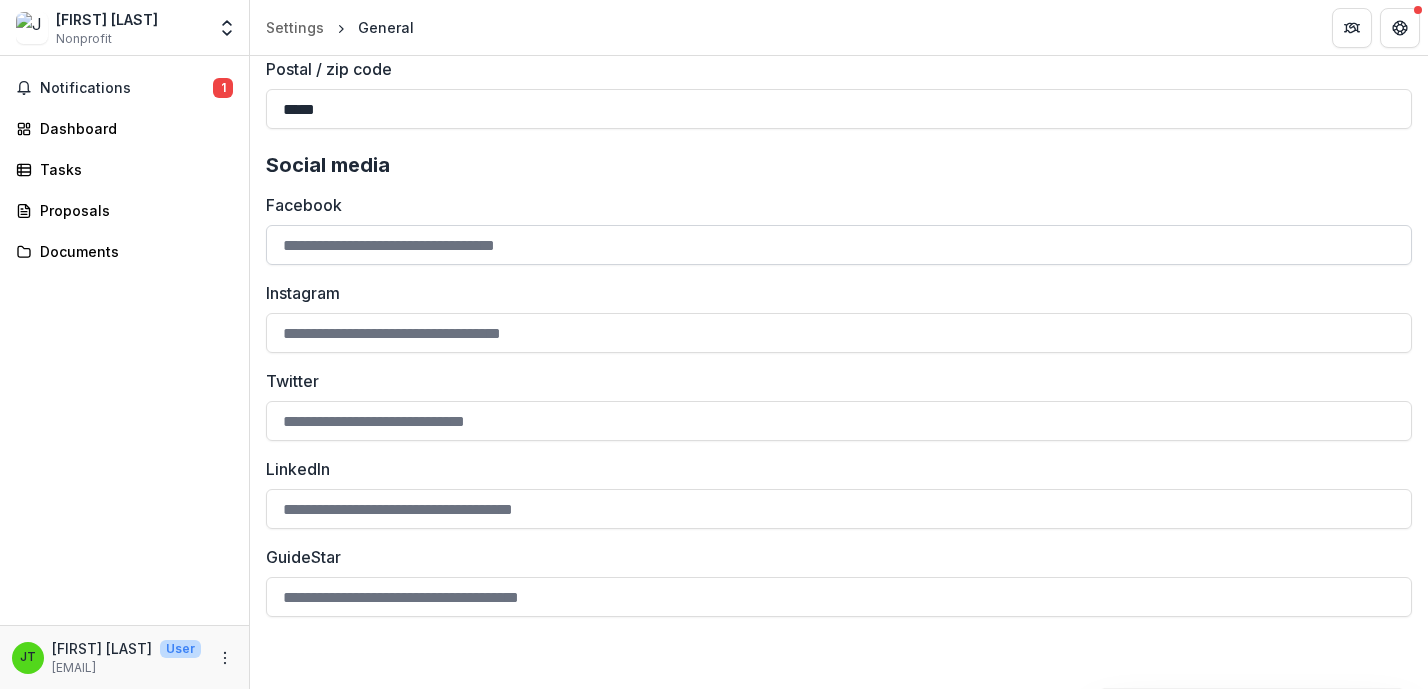 scroll, scrollTop: 1724, scrollLeft: 0, axis: vertical 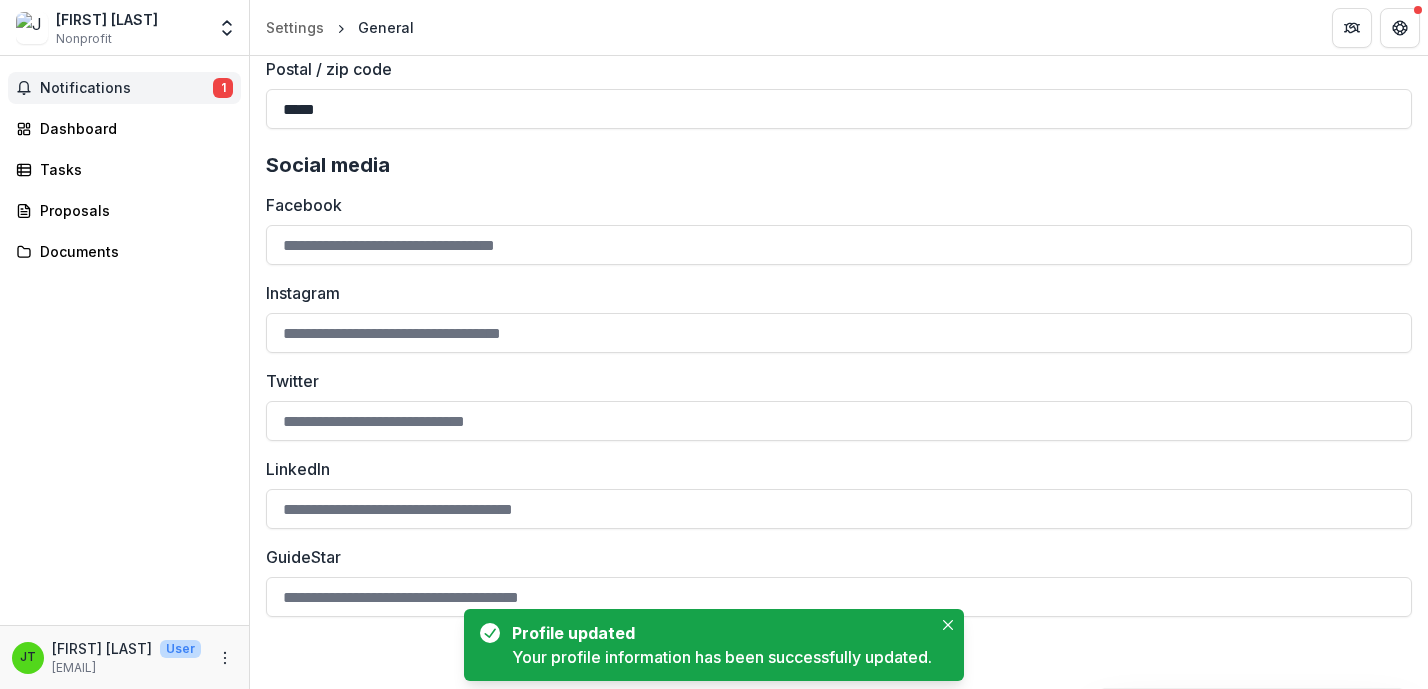 click on "Notifications" at bounding box center (126, 88) 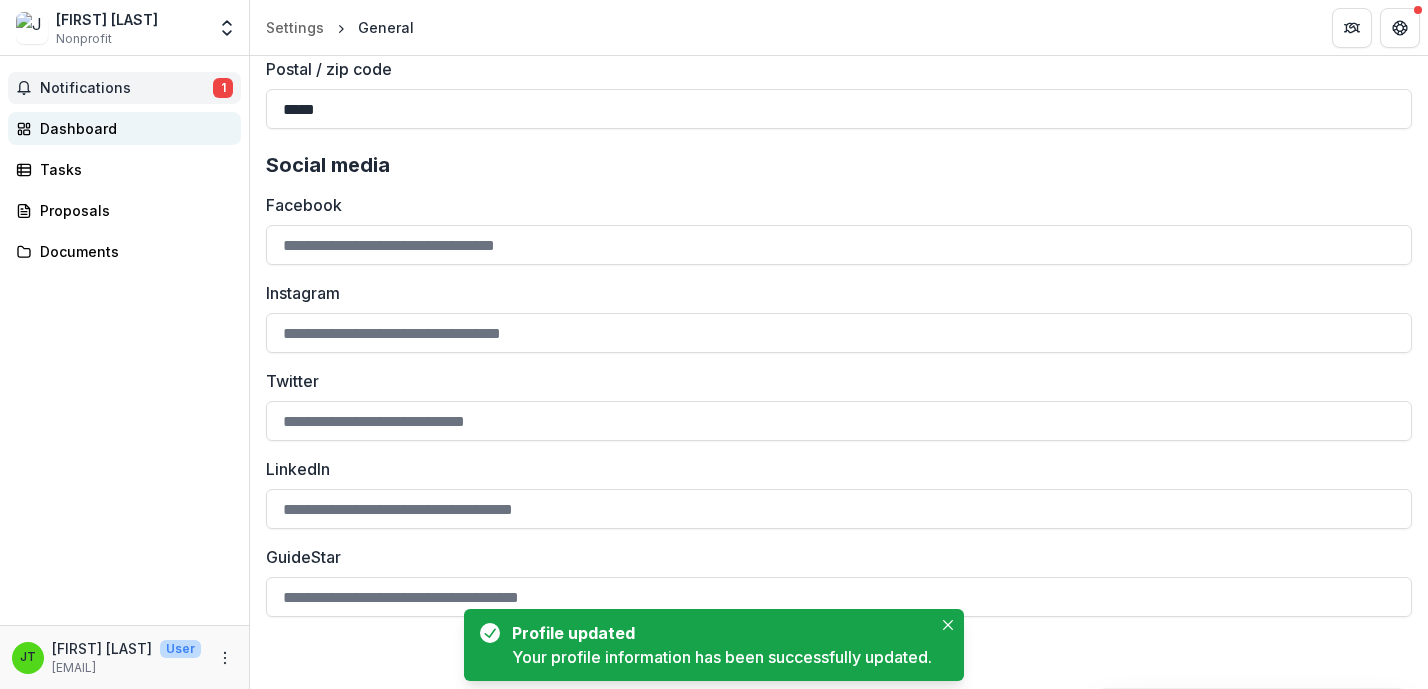click on "Dashboard" at bounding box center [132, 128] 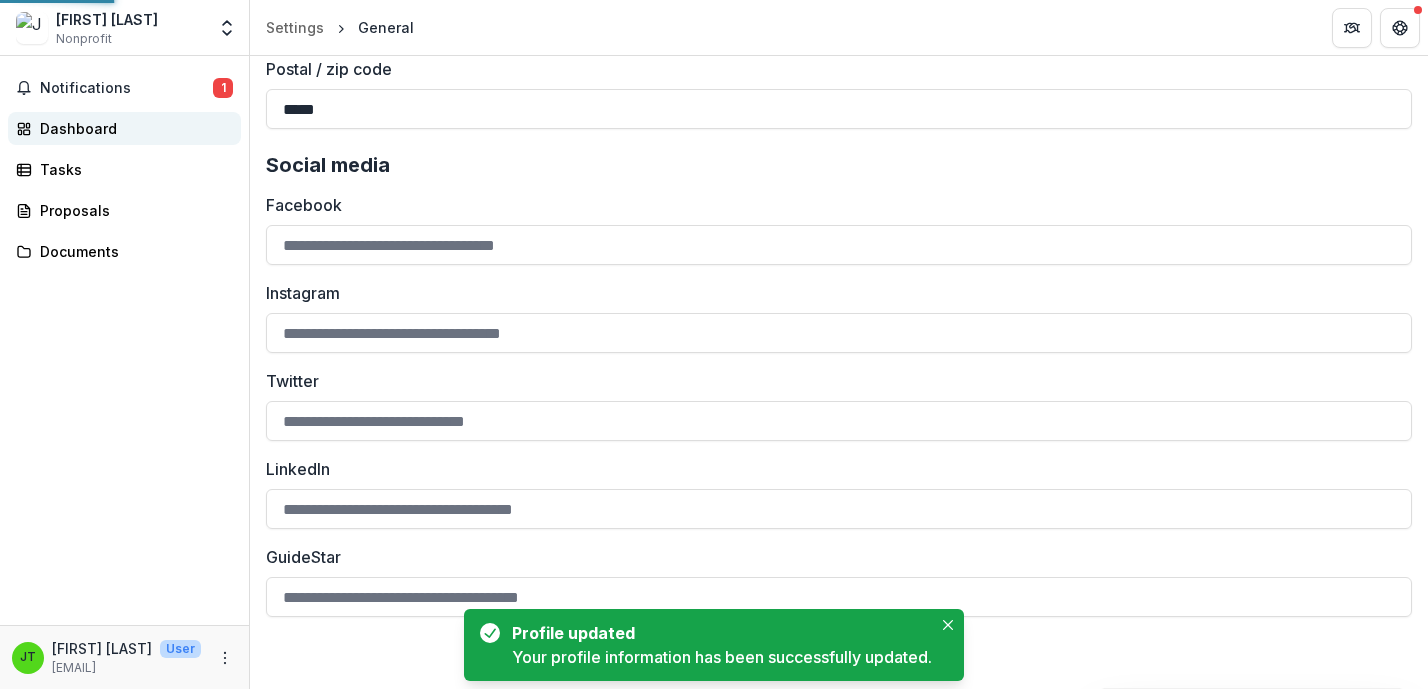 scroll, scrollTop: 700, scrollLeft: 0, axis: vertical 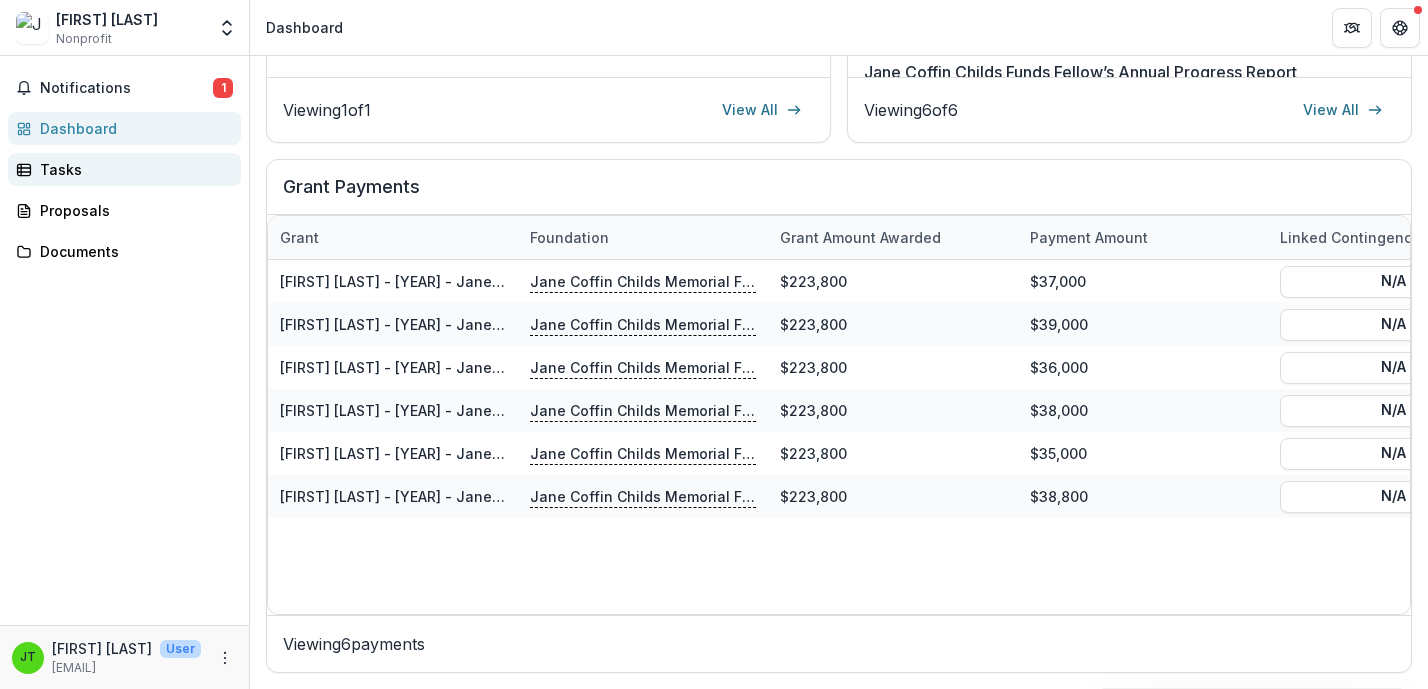 click on "Tasks" at bounding box center [132, 169] 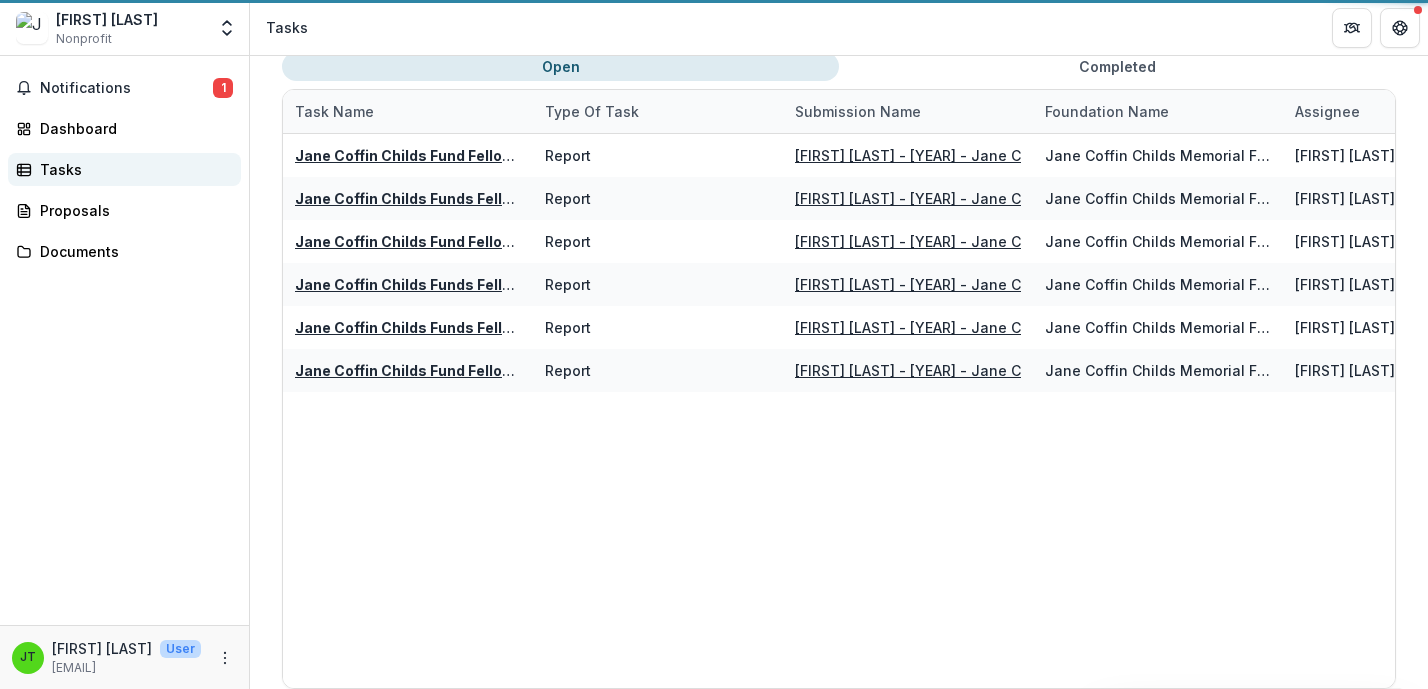 scroll, scrollTop: 84, scrollLeft: 0, axis: vertical 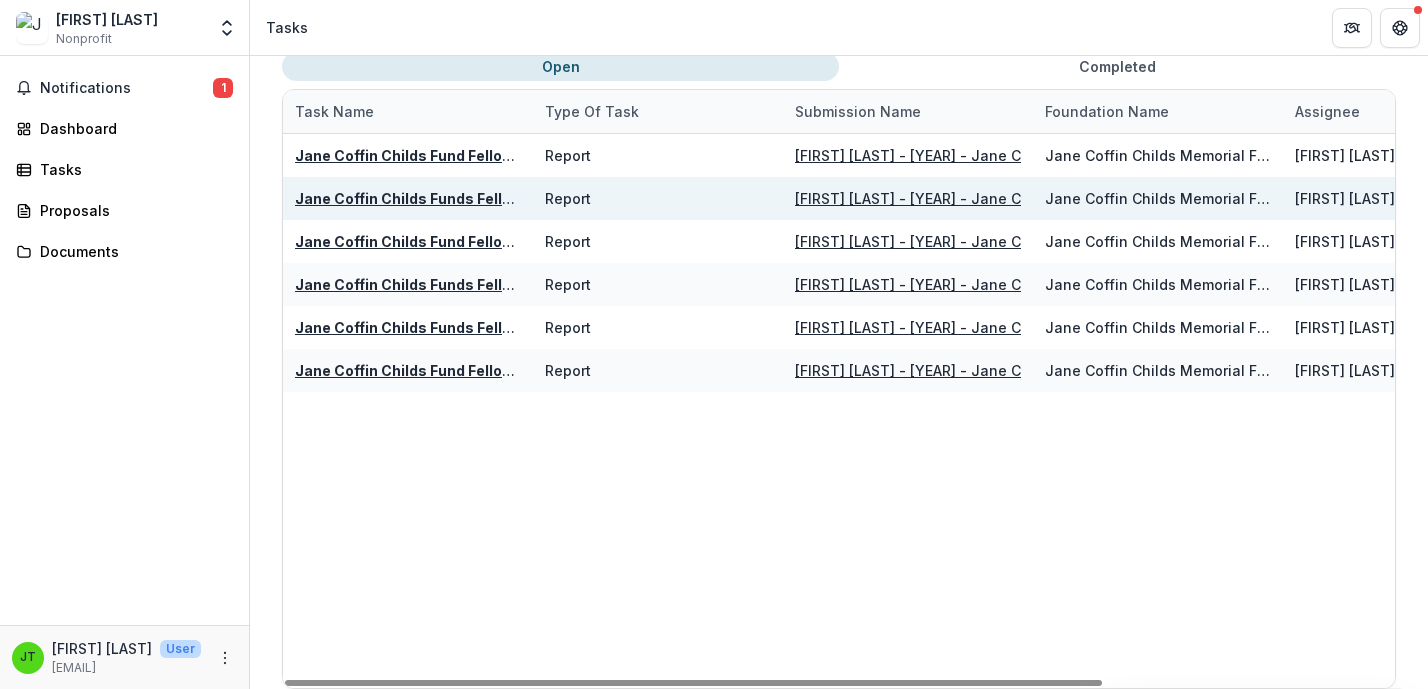click on "Jane Coffin Childs Funds Fellow’s Annual Progress Report" at bounding box center [503, 198] 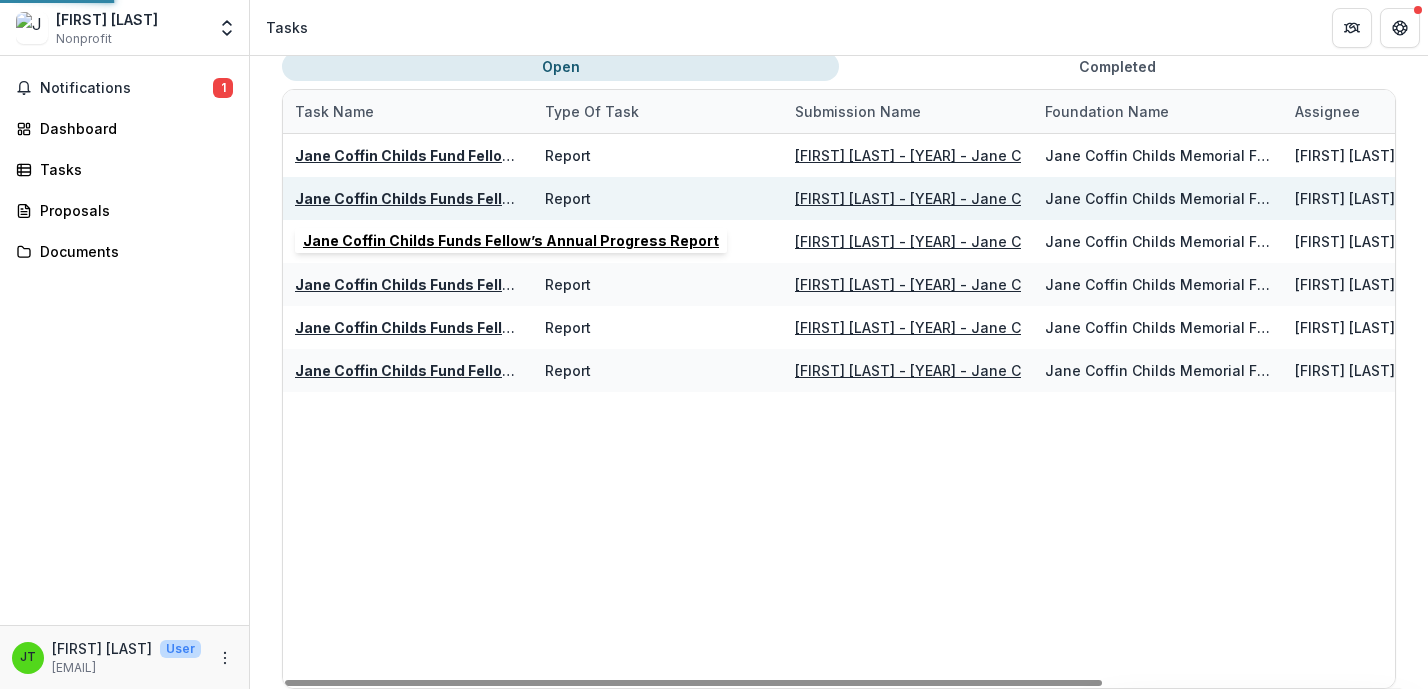 scroll, scrollTop: 0, scrollLeft: 0, axis: both 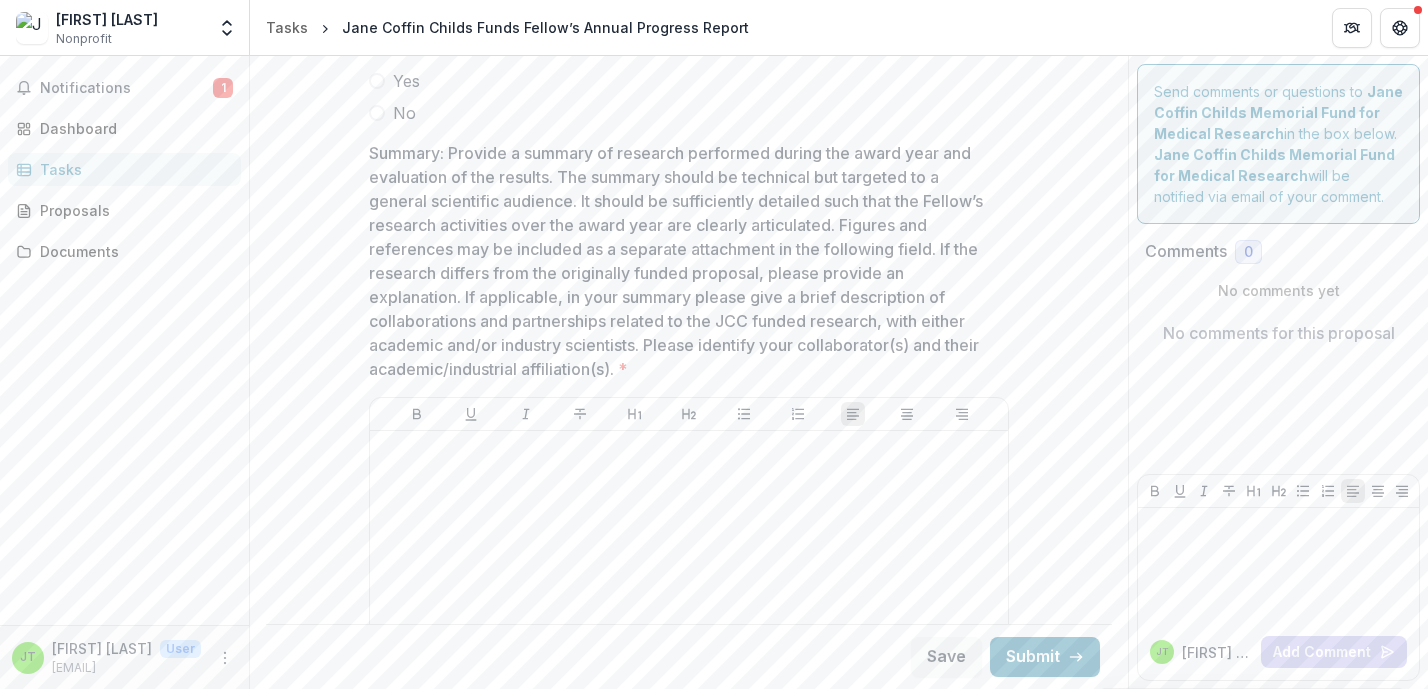 click at bounding box center (377, 113) 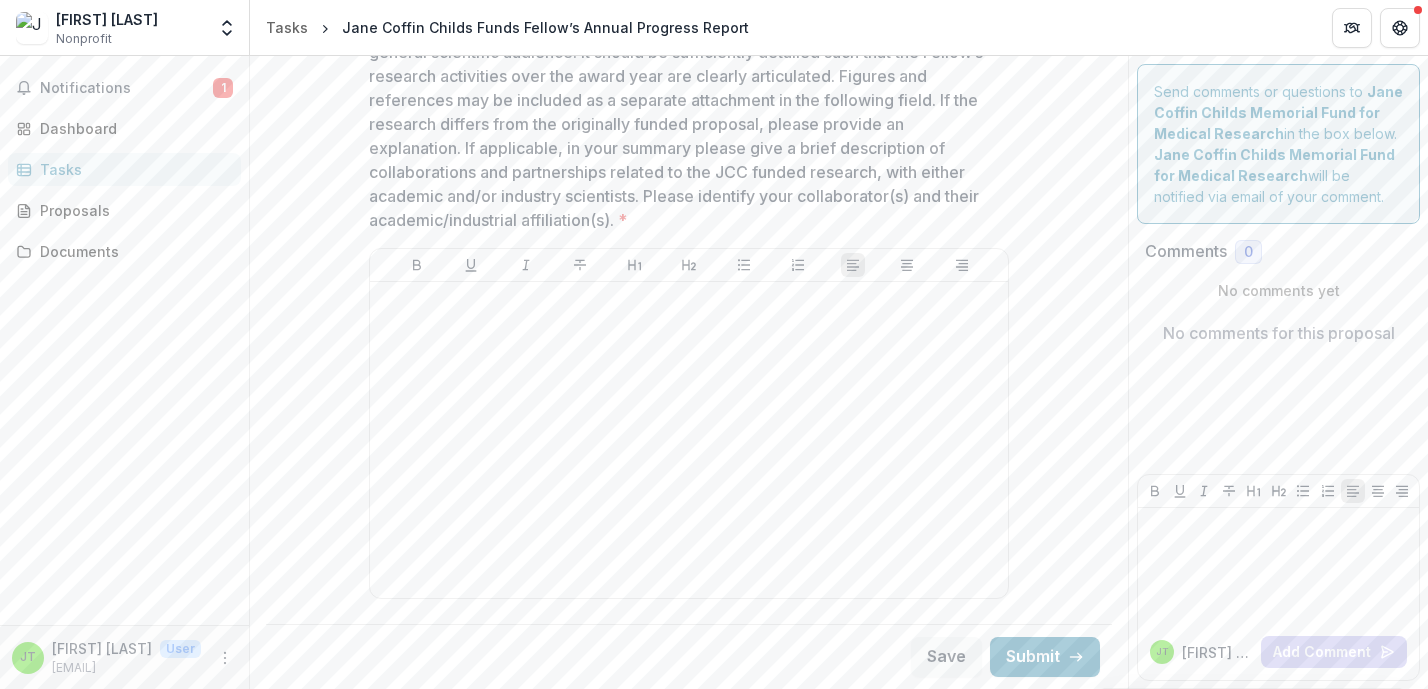 scroll, scrollTop: 546, scrollLeft: 0, axis: vertical 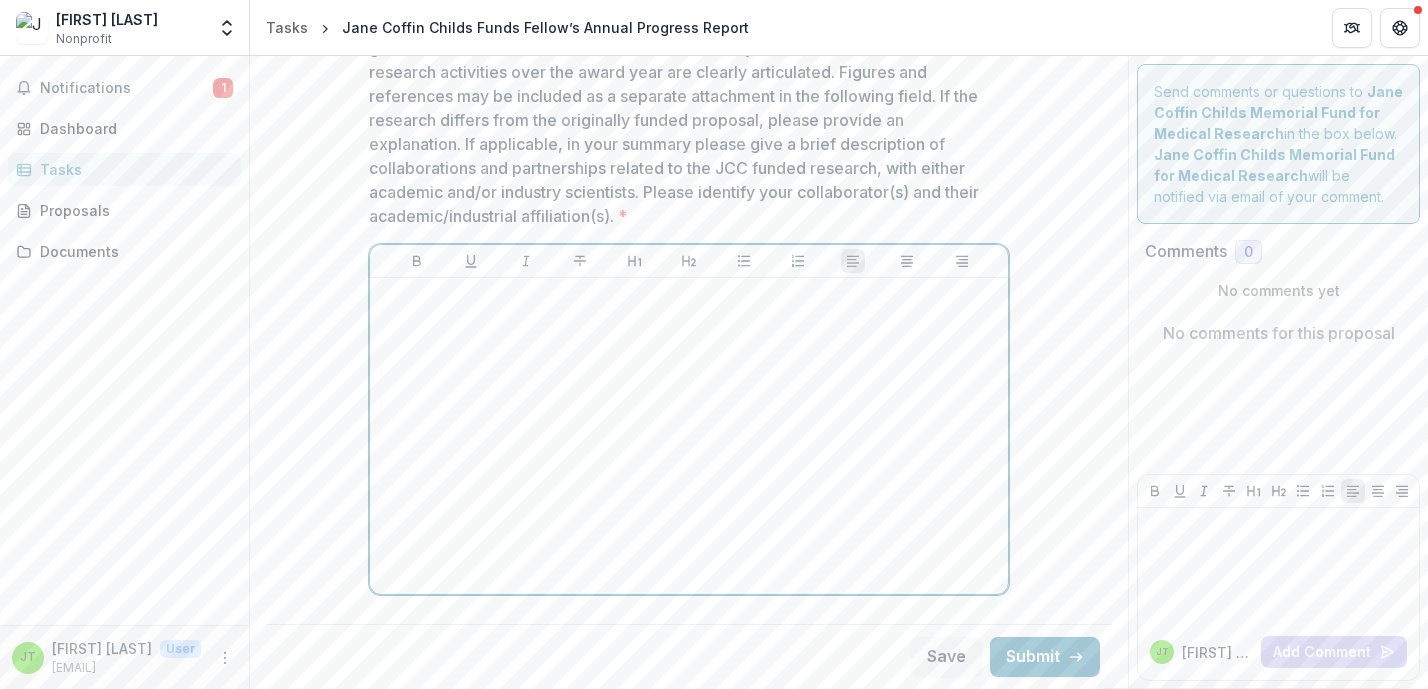 click at bounding box center (689, 436) 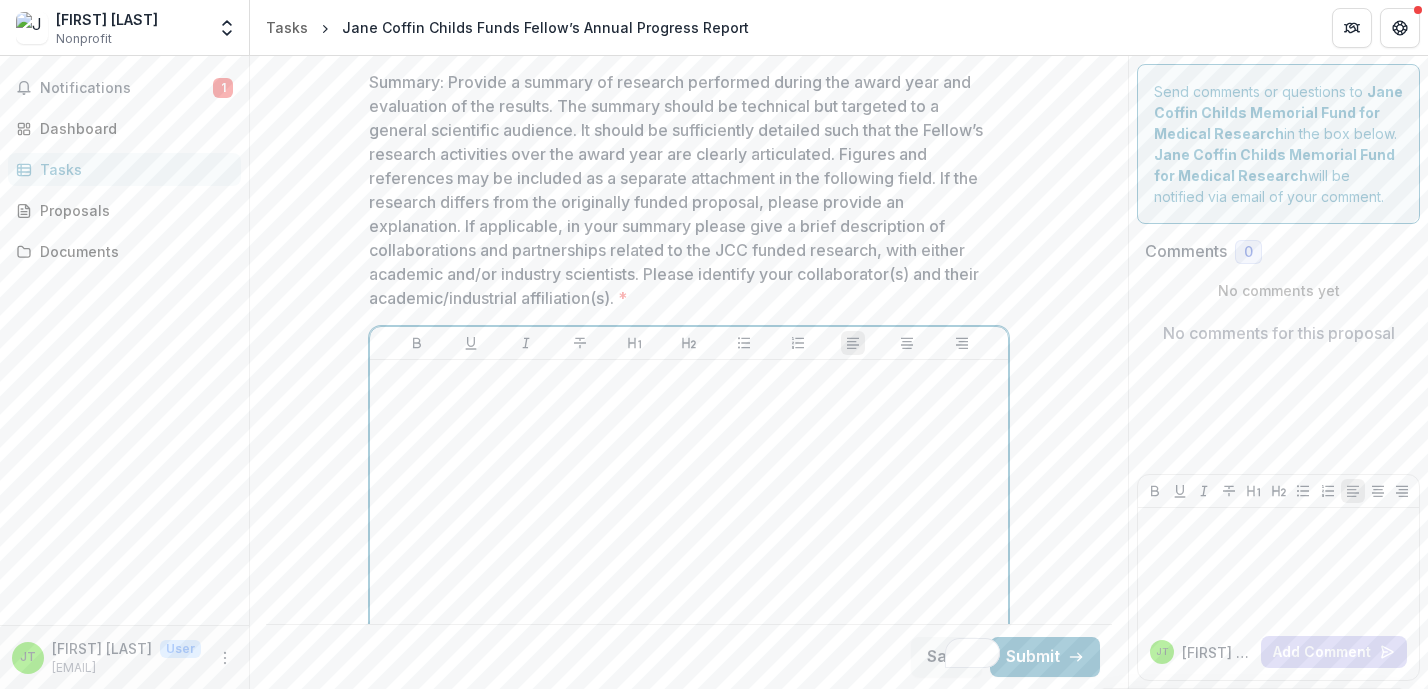 scroll, scrollTop: 467, scrollLeft: 0, axis: vertical 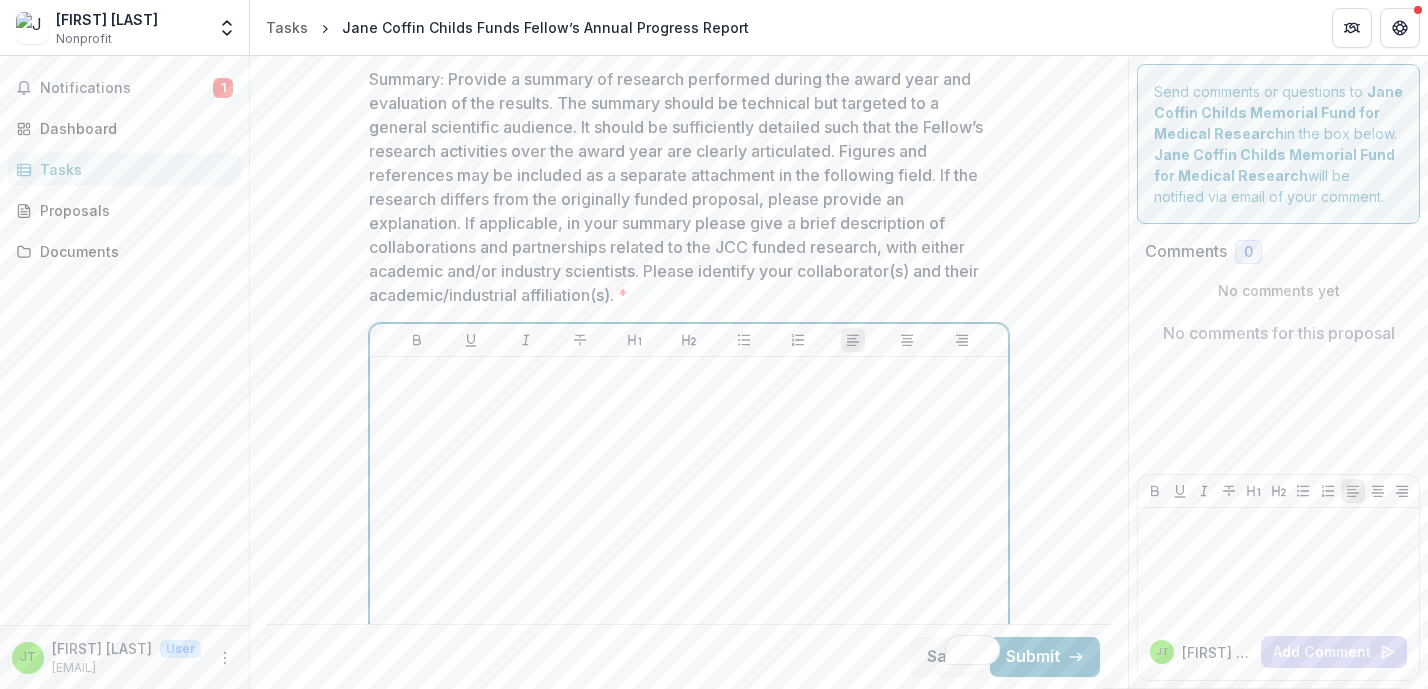 type 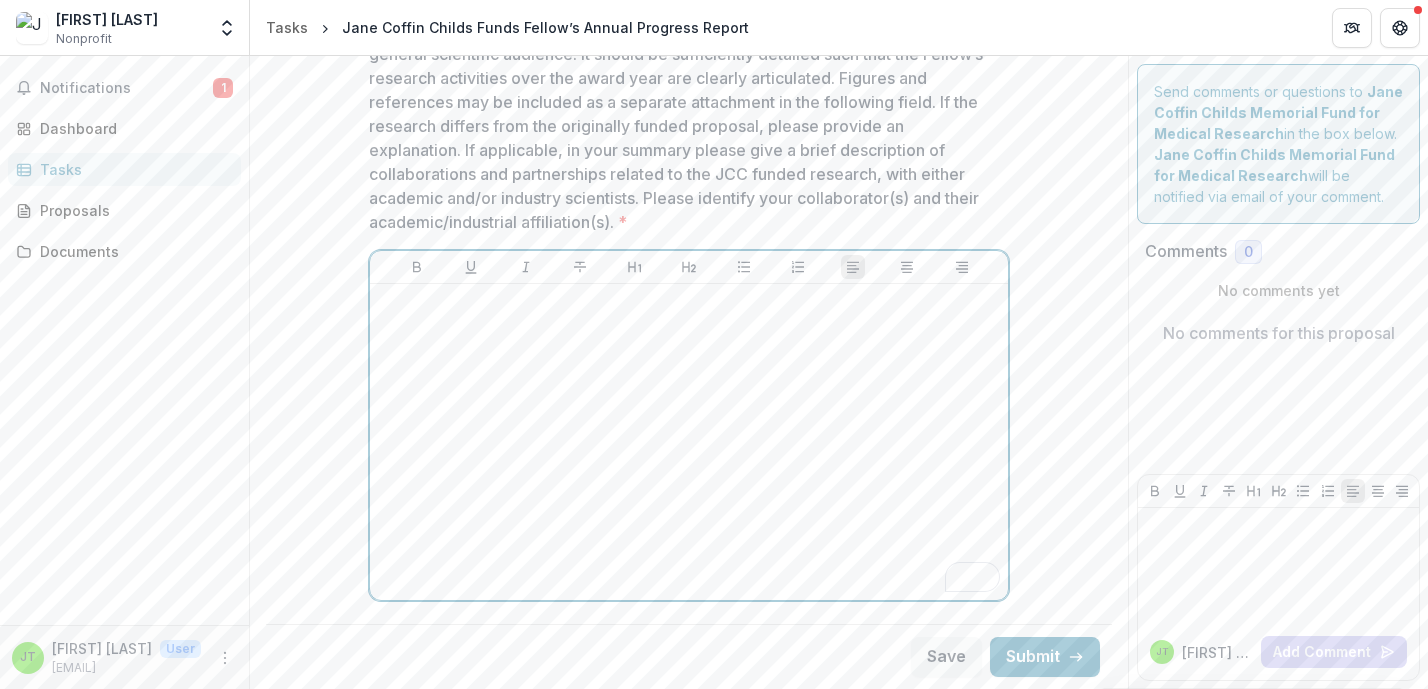 scroll, scrollTop: 604, scrollLeft: 0, axis: vertical 